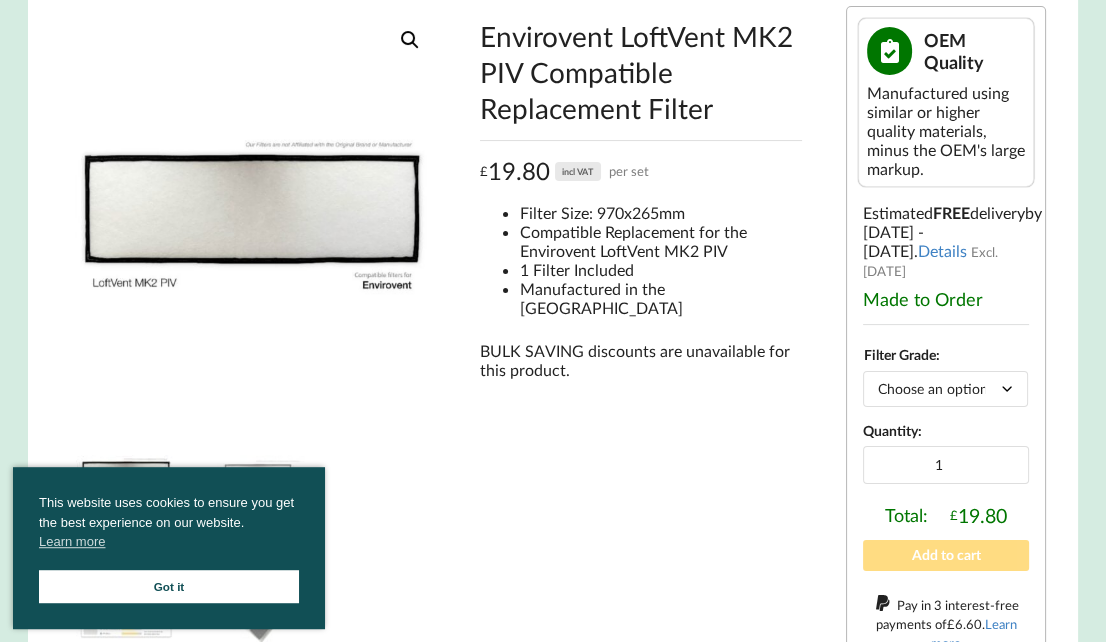 scroll, scrollTop: 374, scrollLeft: 0, axis: vertical 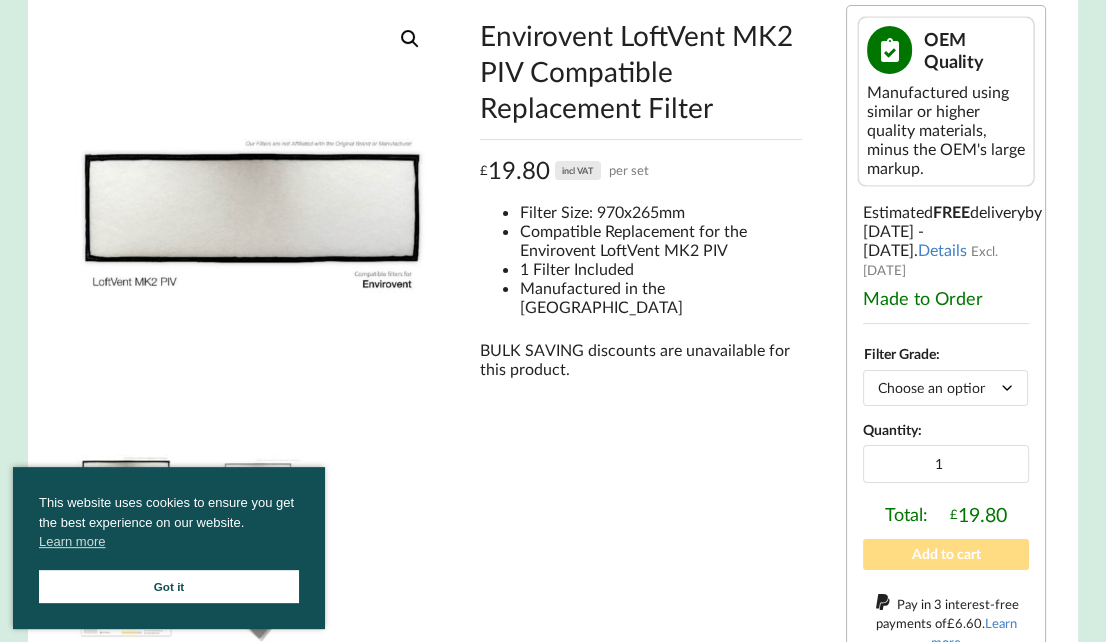 click on "Choose an option G4" at bounding box center (946, 387) 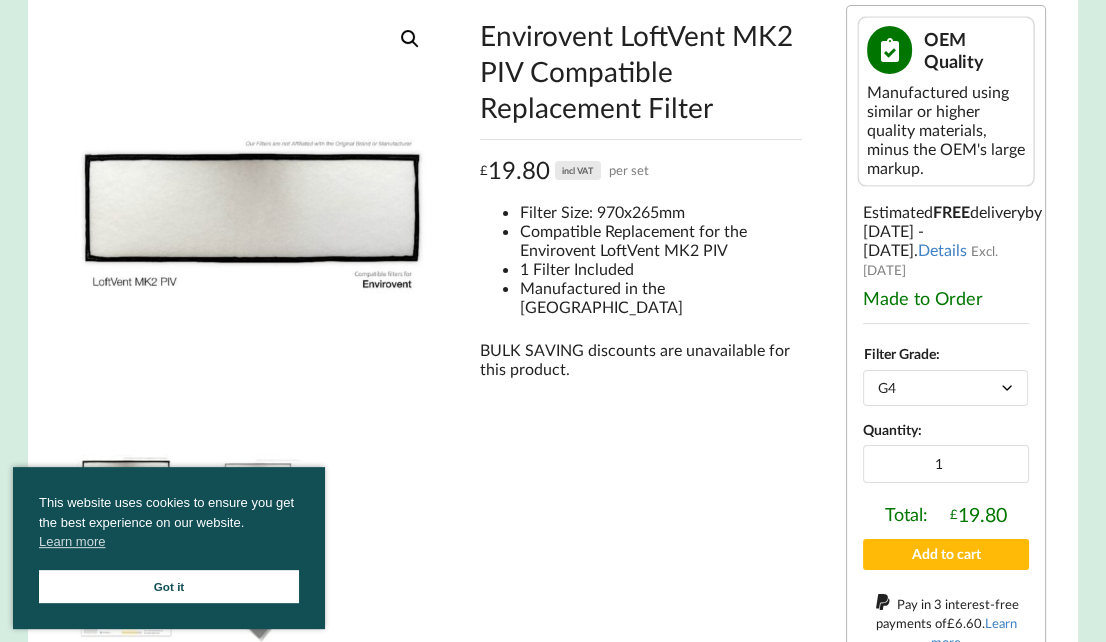 click on "Choose an option G4" at bounding box center (946, 387) 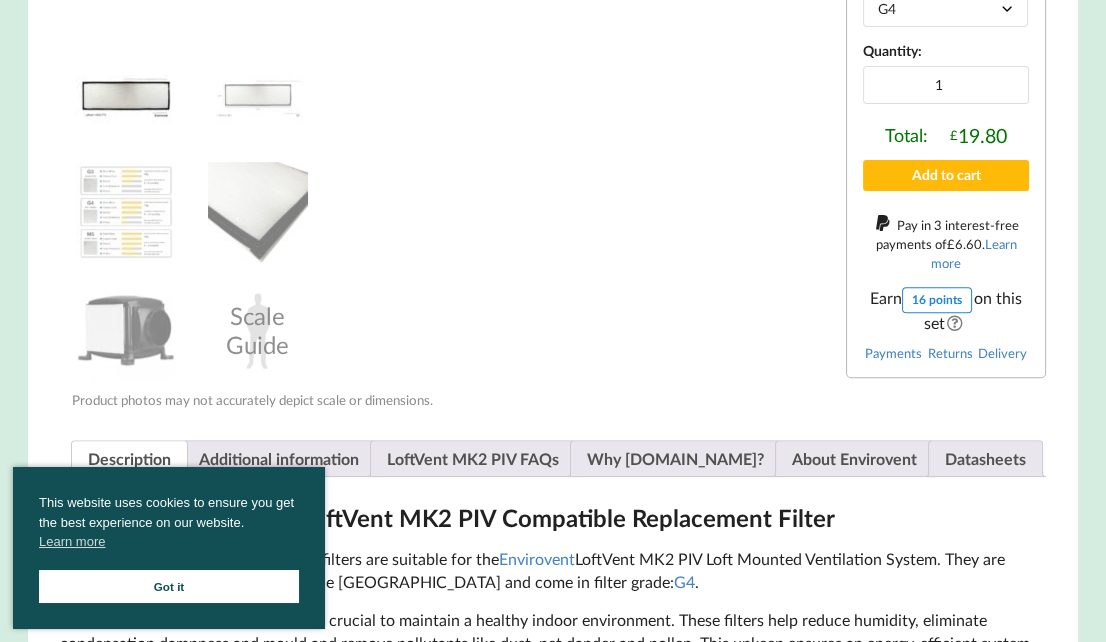 scroll, scrollTop: 753, scrollLeft: 0, axis: vertical 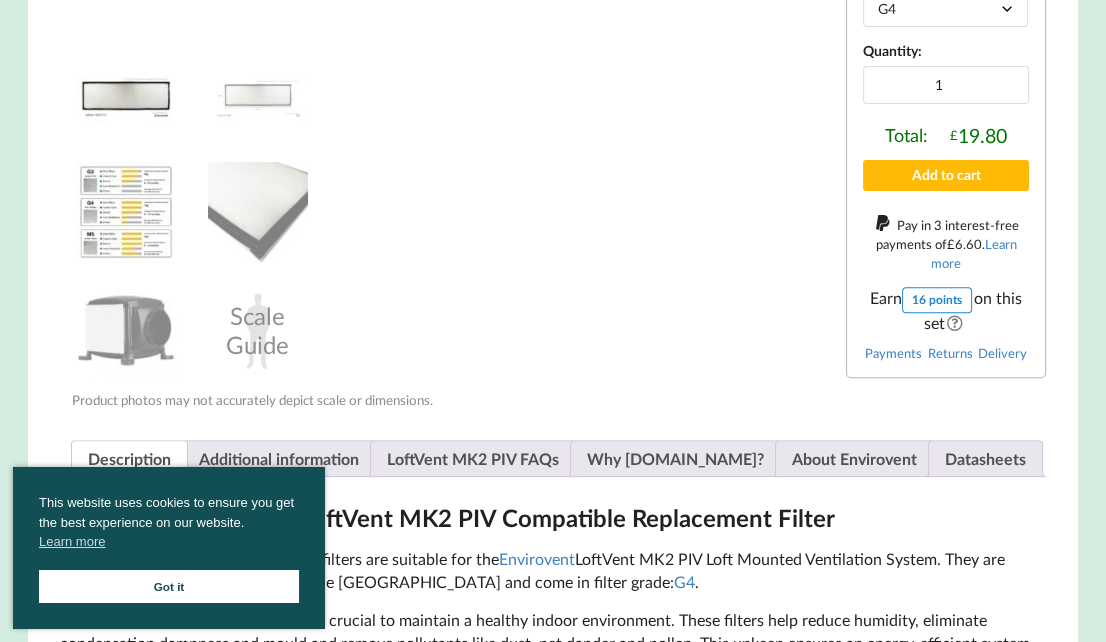 click at bounding box center (126, 212) 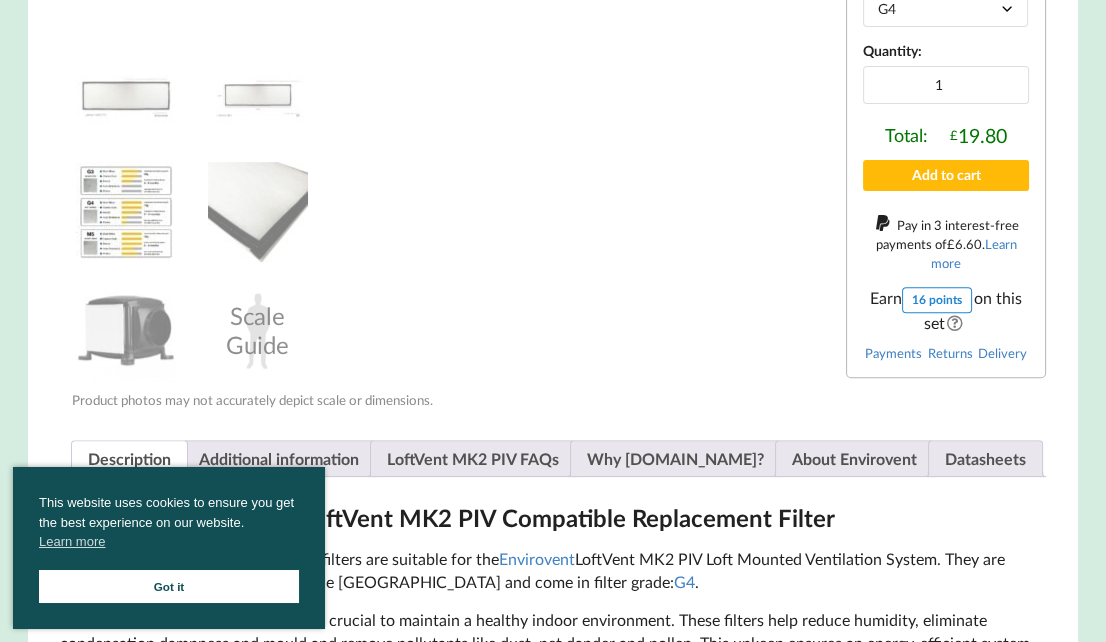 click at bounding box center [126, 212] 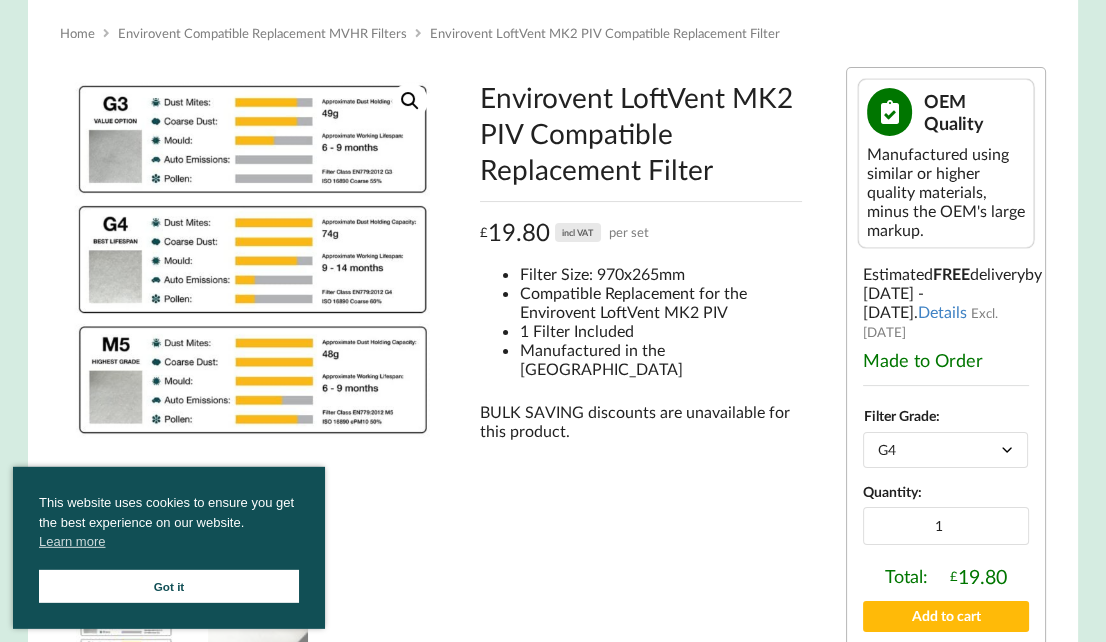 scroll, scrollTop: 0, scrollLeft: 0, axis: both 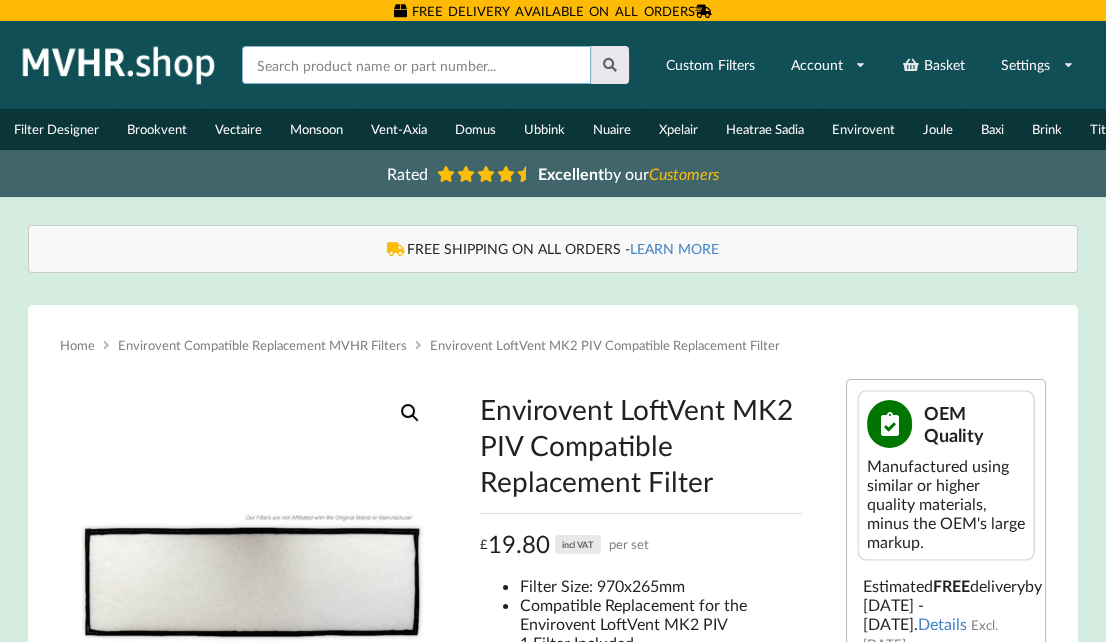 click at bounding box center (416, 65) 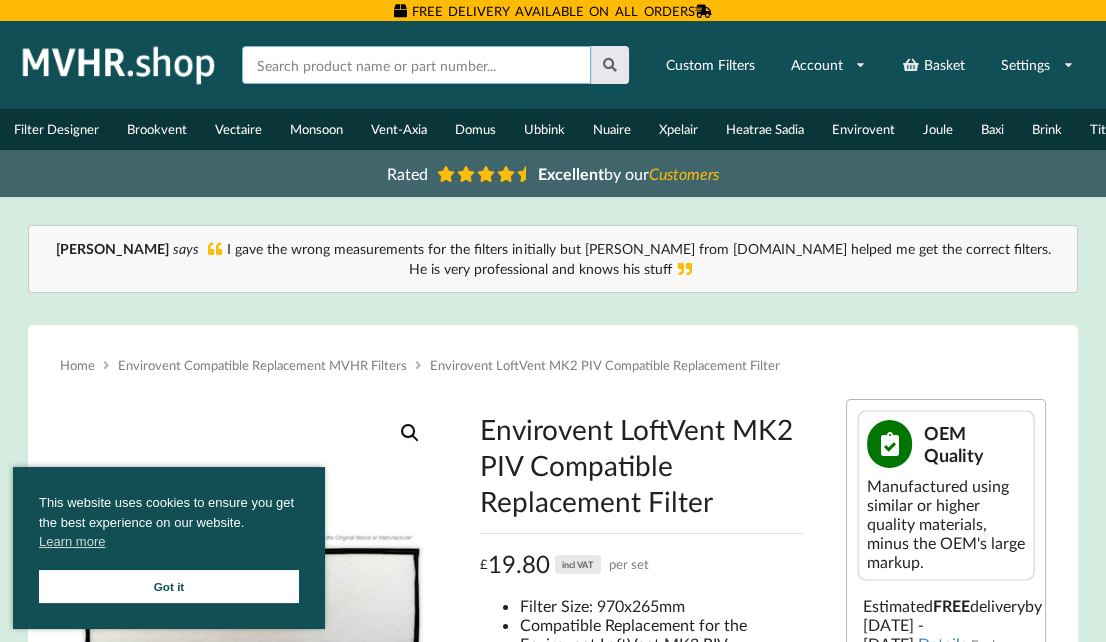 paste on "FILTERANC-FINE" 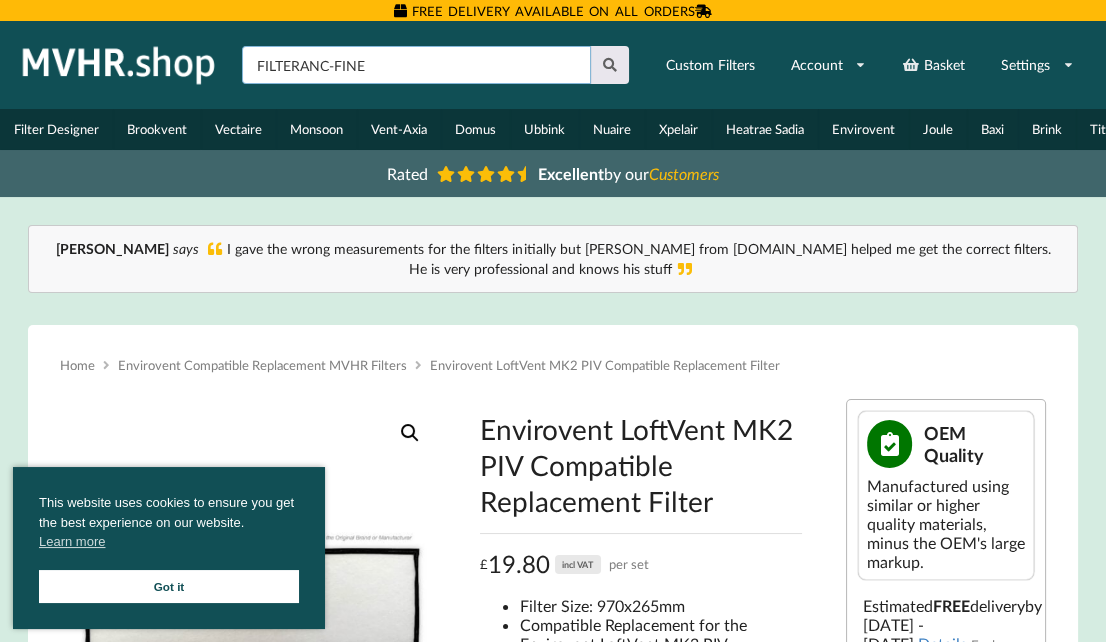 type on "FILTERANC-FINE" 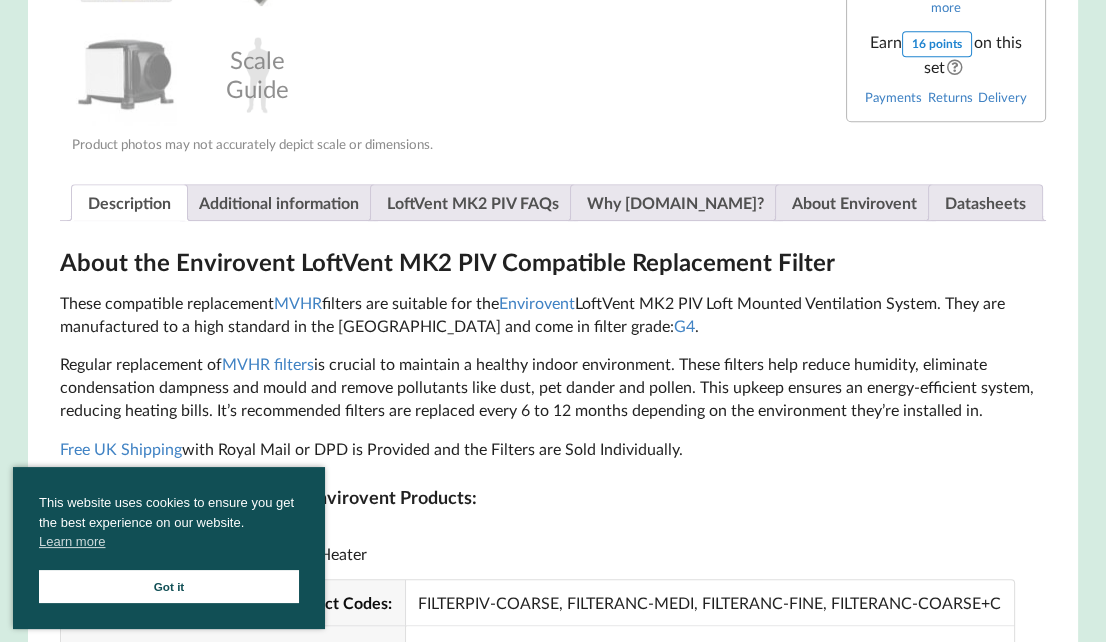 scroll, scrollTop: 1034, scrollLeft: 0, axis: vertical 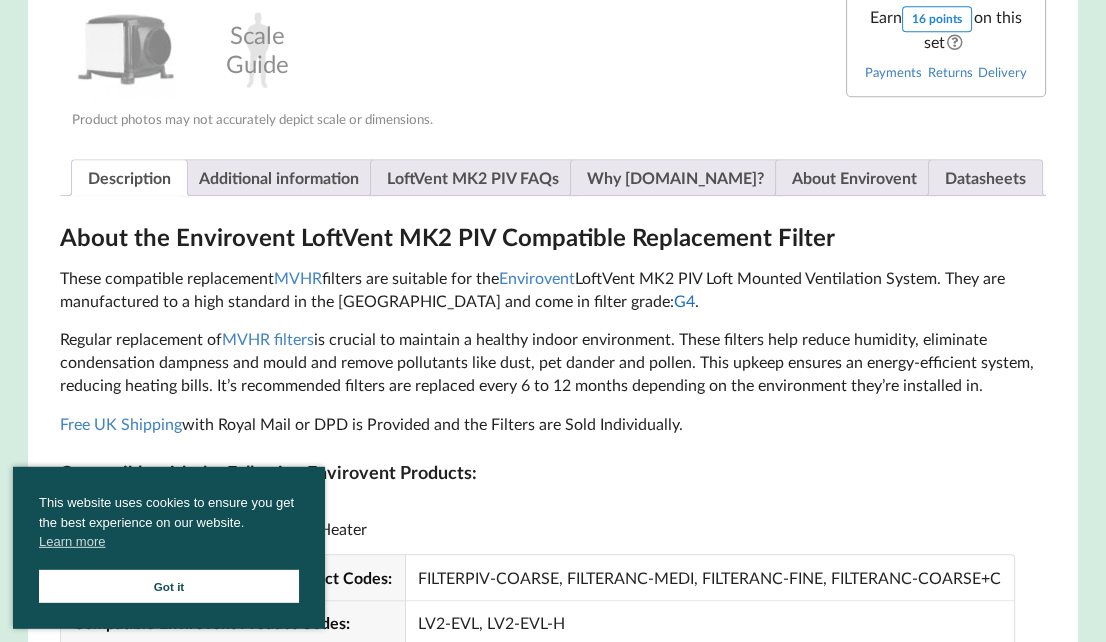 click on "G4" at bounding box center (684, 300) 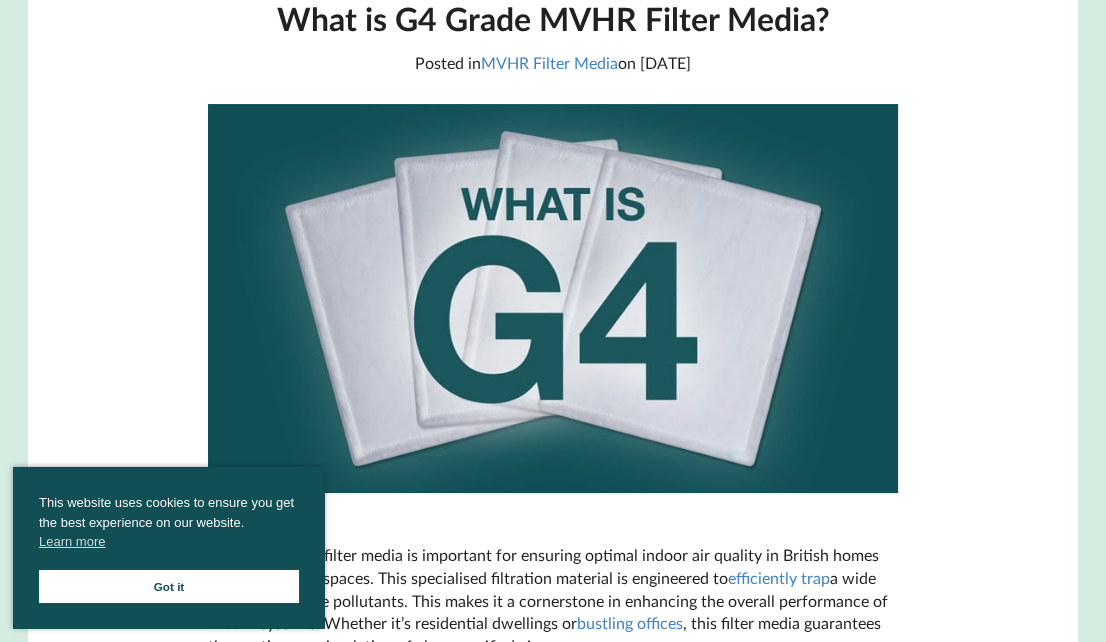 scroll, scrollTop: 0, scrollLeft: 0, axis: both 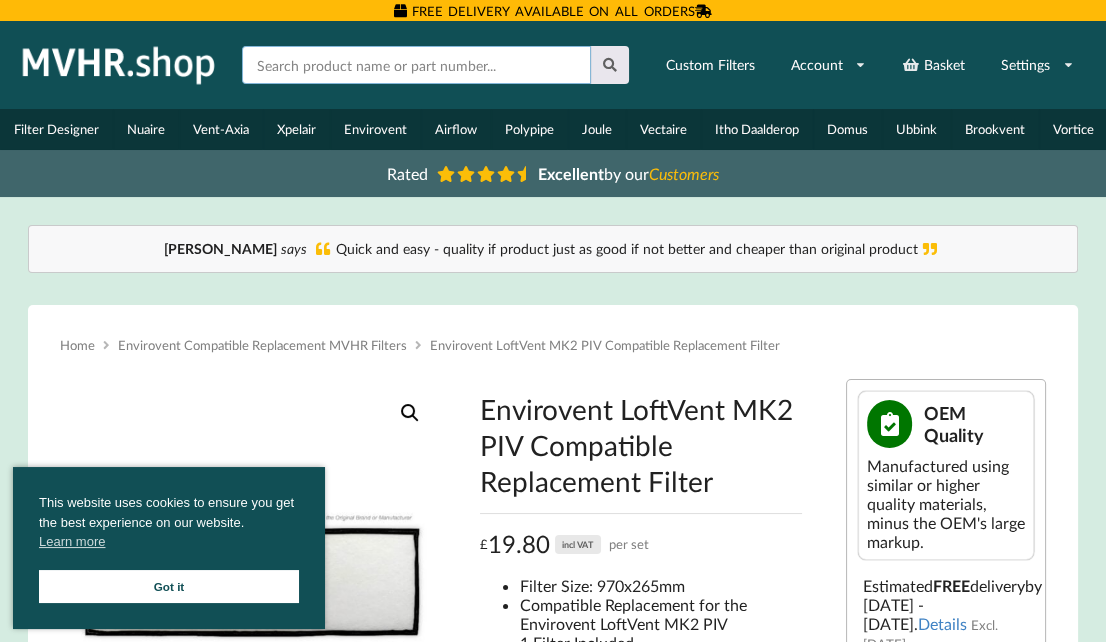 click at bounding box center [416, 65] 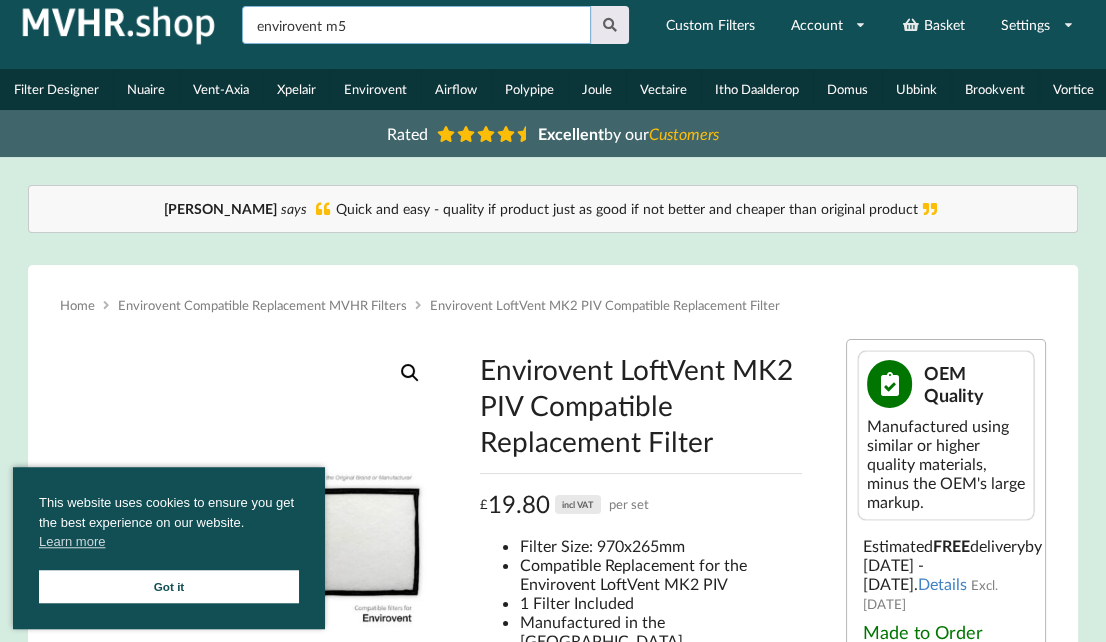 scroll, scrollTop: 0, scrollLeft: 0, axis: both 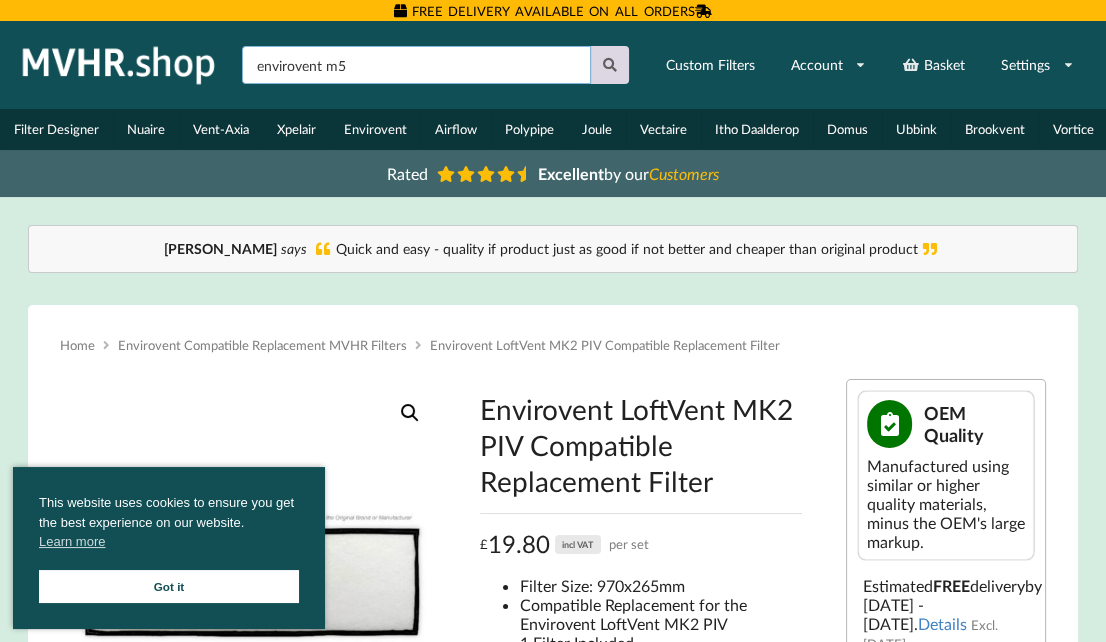 type on "envirovent m5" 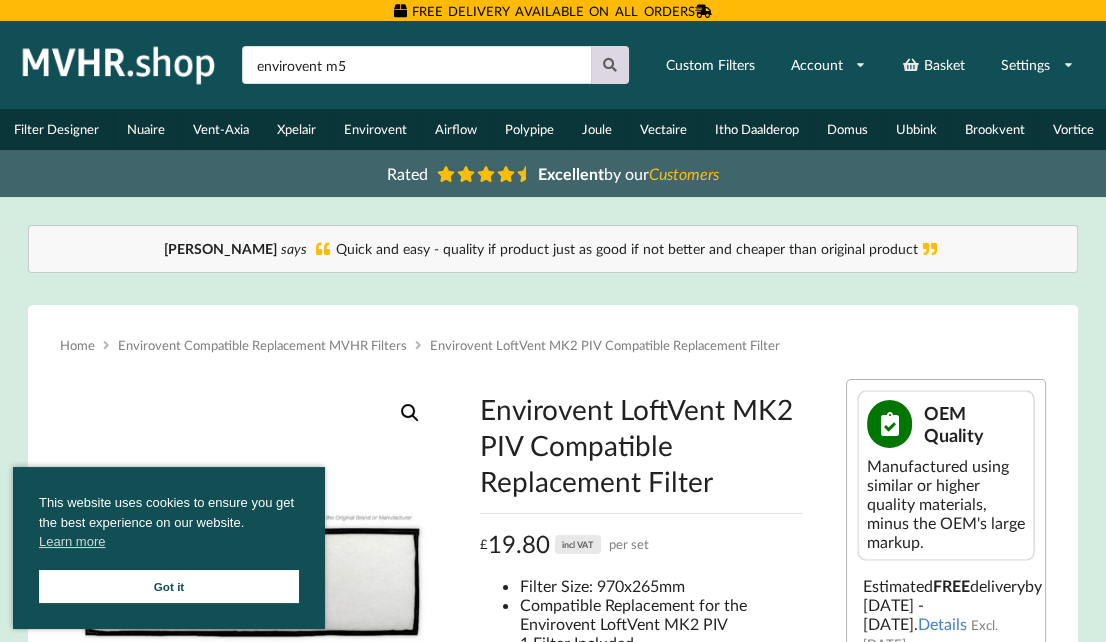 click at bounding box center [610, 65] 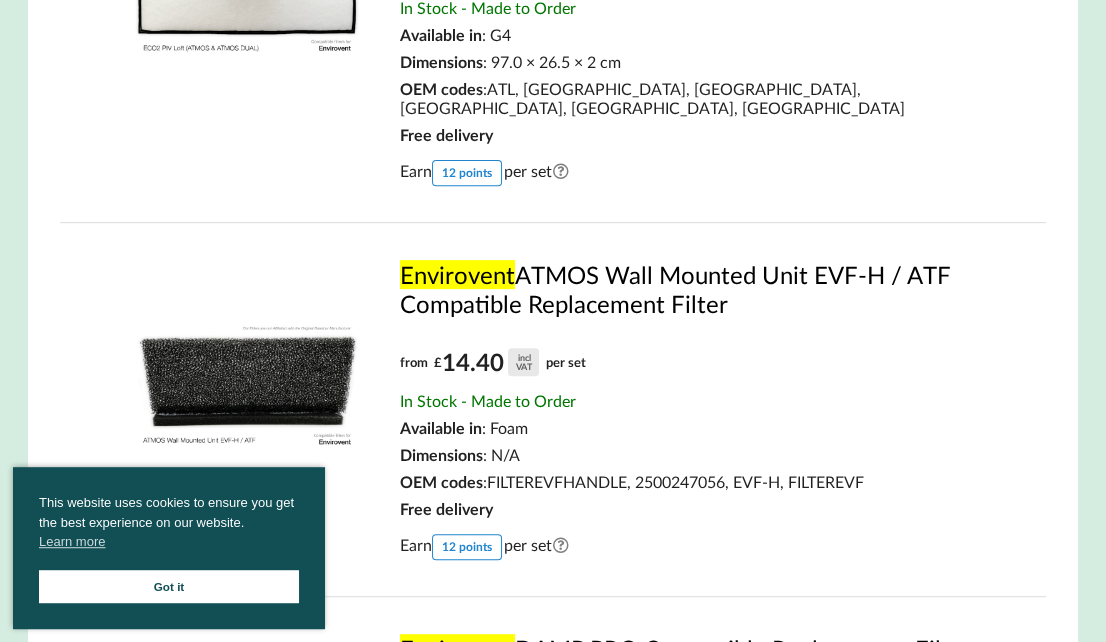 scroll, scrollTop: 859, scrollLeft: 0, axis: vertical 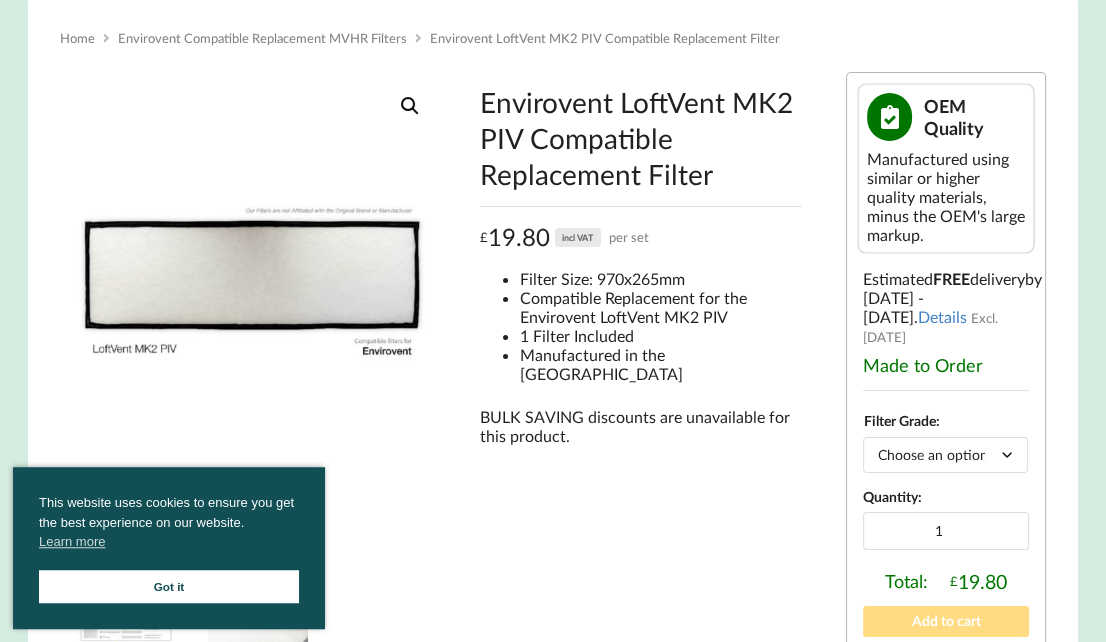 click on "Choose an option G4" at bounding box center [946, 454] 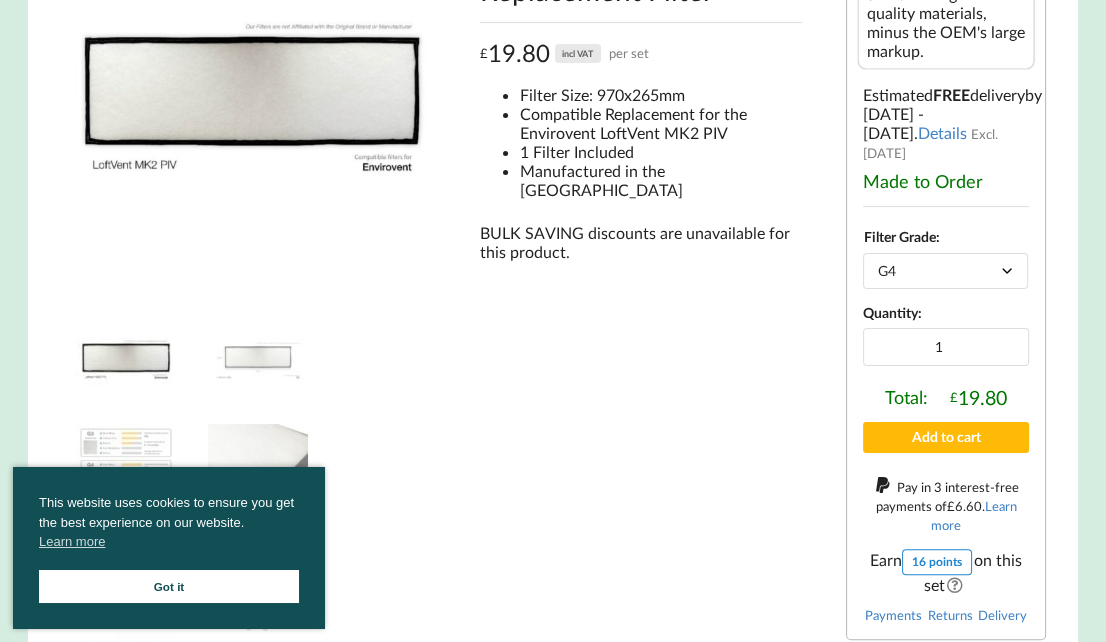 scroll, scrollTop: 491, scrollLeft: 0, axis: vertical 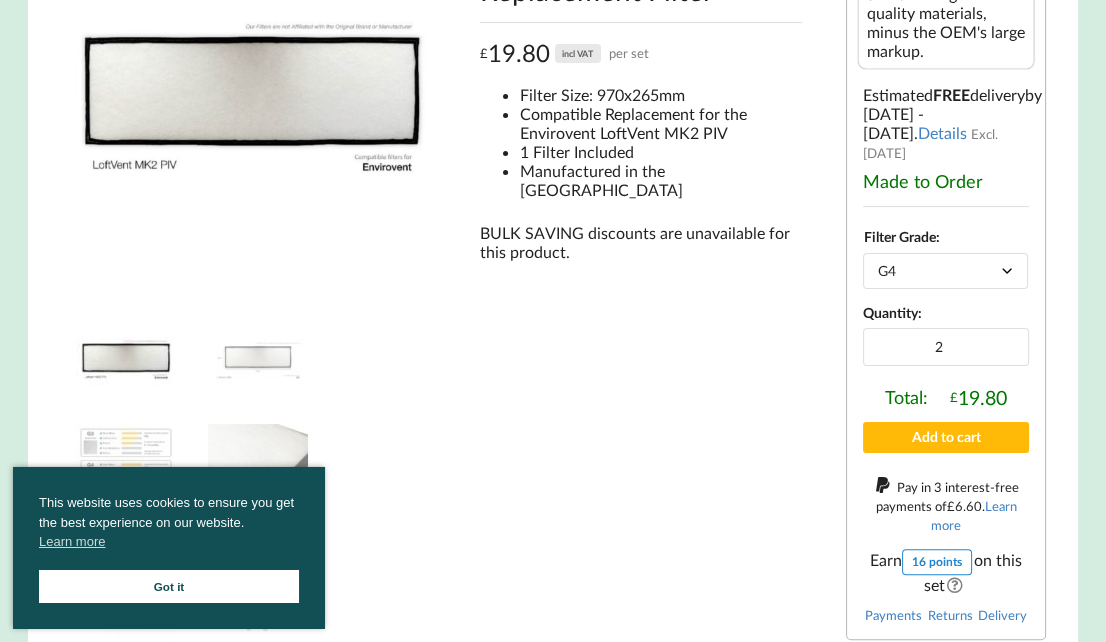 click on "2" at bounding box center (946, 347) 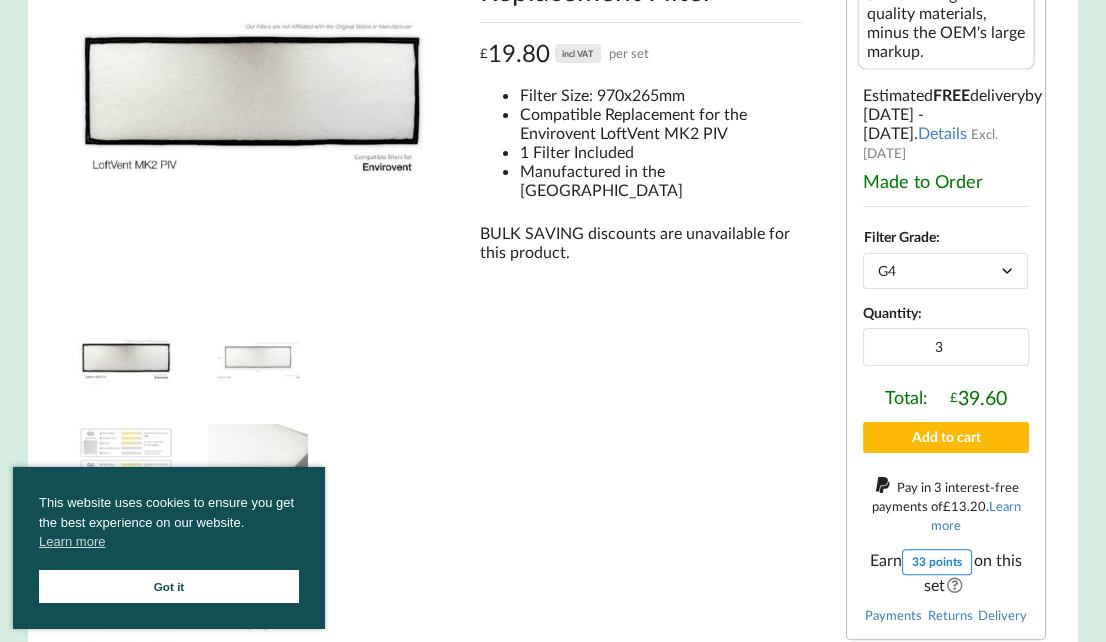 click on "3" at bounding box center (946, 347) 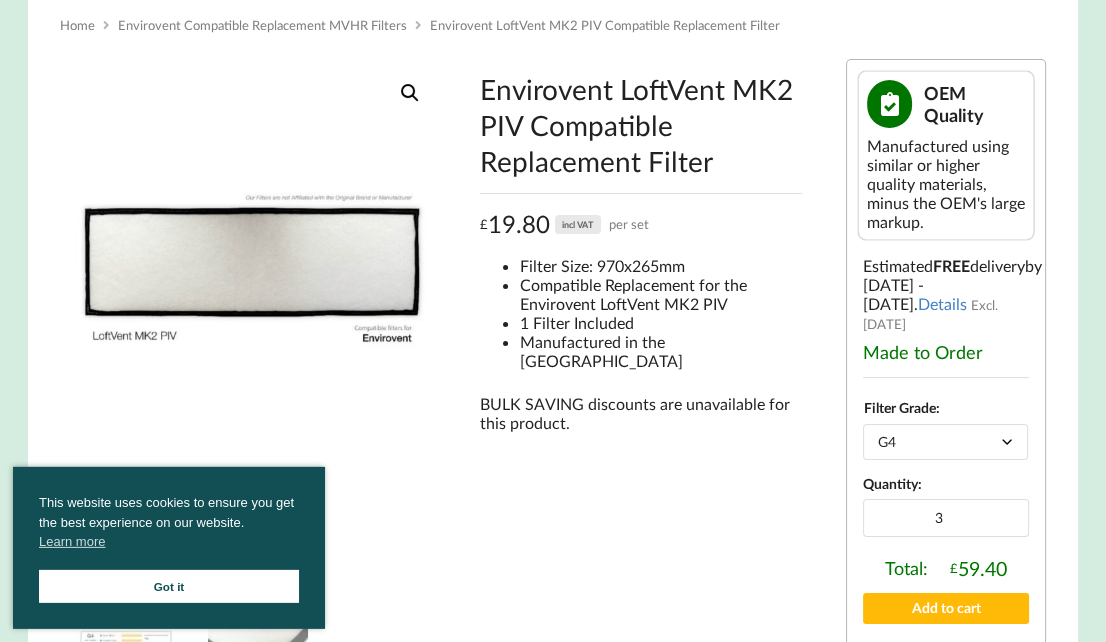 scroll, scrollTop: 319, scrollLeft: 0, axis: vertical 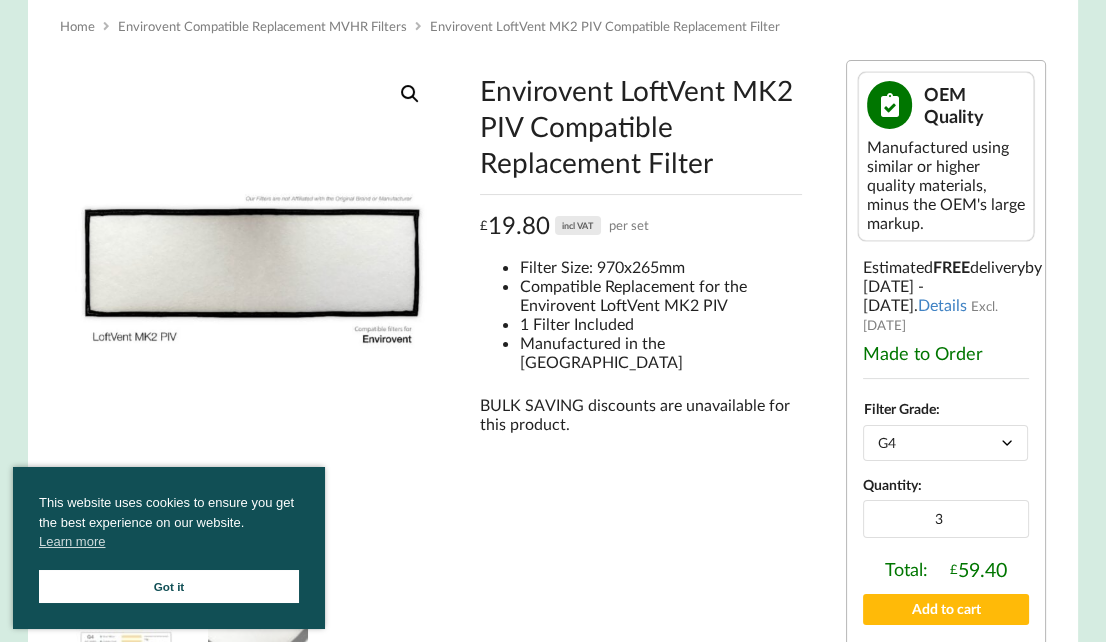 drag, startPoint x: 619, startPoint y: 79, endPoint x: 720, endPoint y: 153, distance: 125.207825 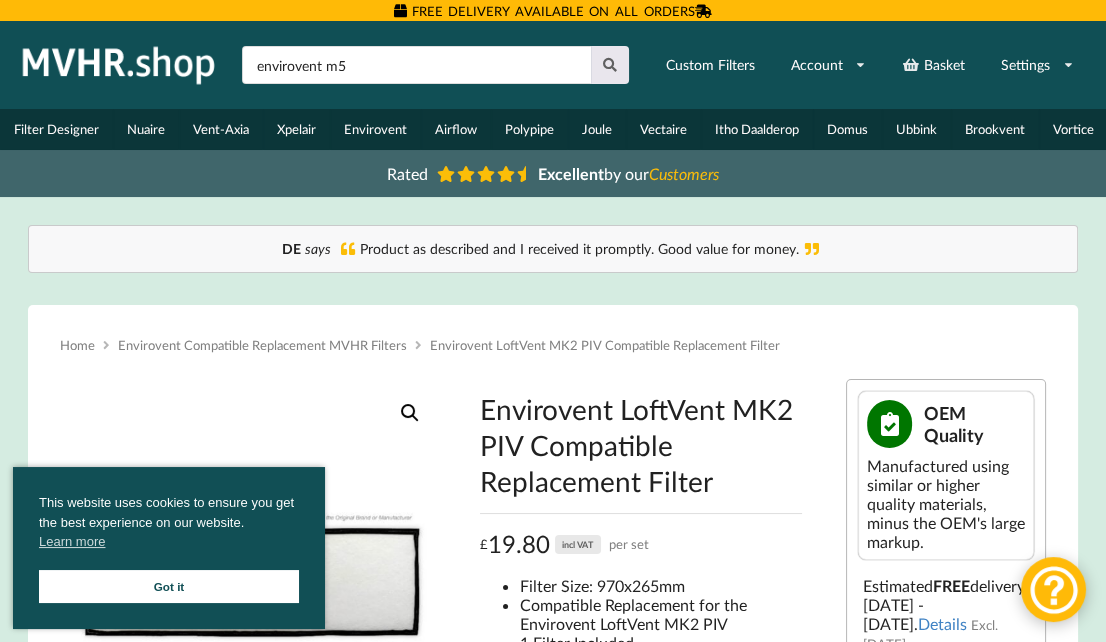 click on "Got it" at bounding box center [169, 586] 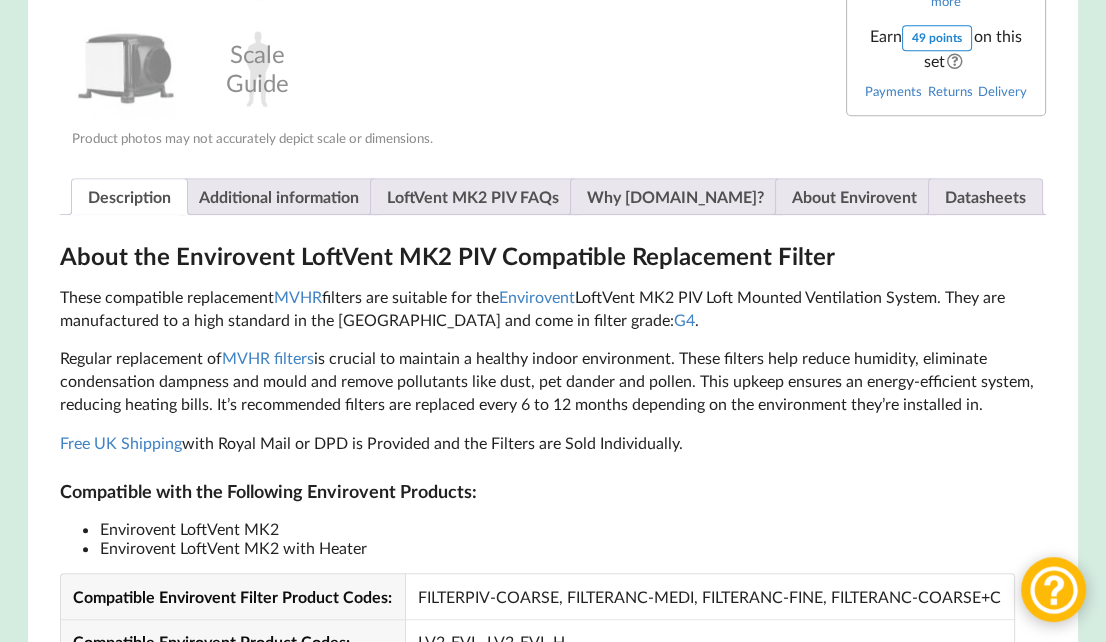 scroll, scrollTop: 1015, scrollLeft: 0, axis: vertical 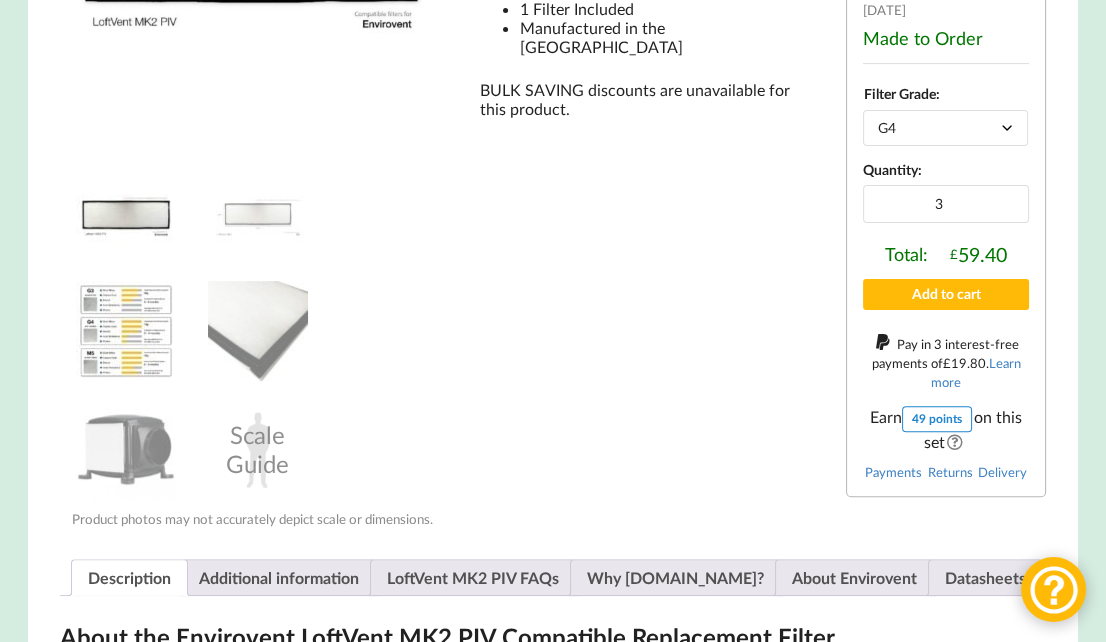 click at bounding box center (126, 331) 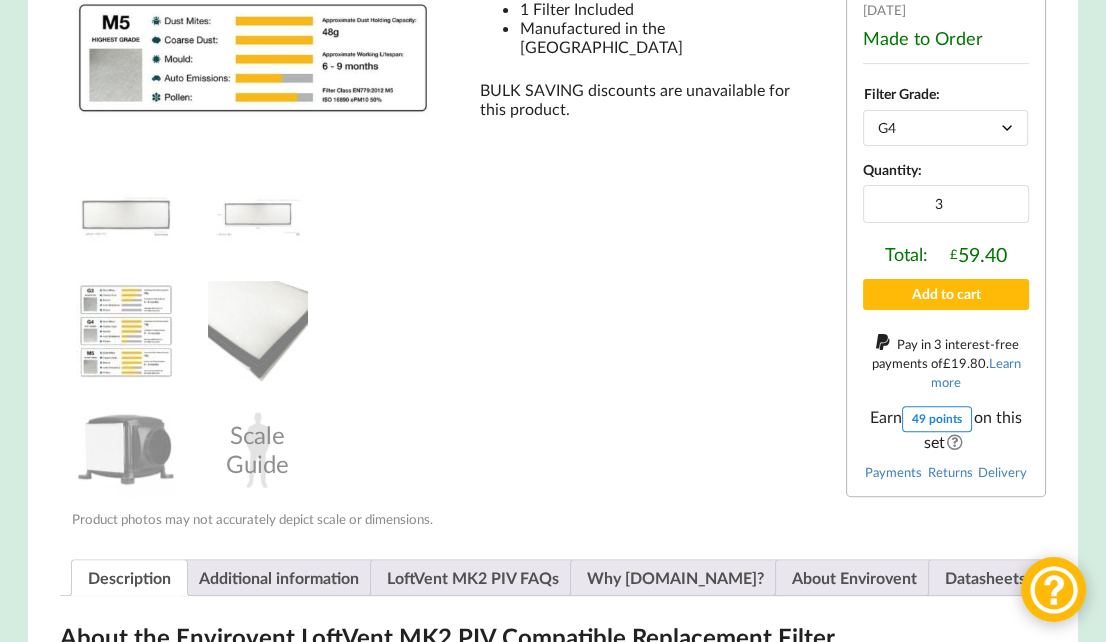 click at bounding box center (126, 331) 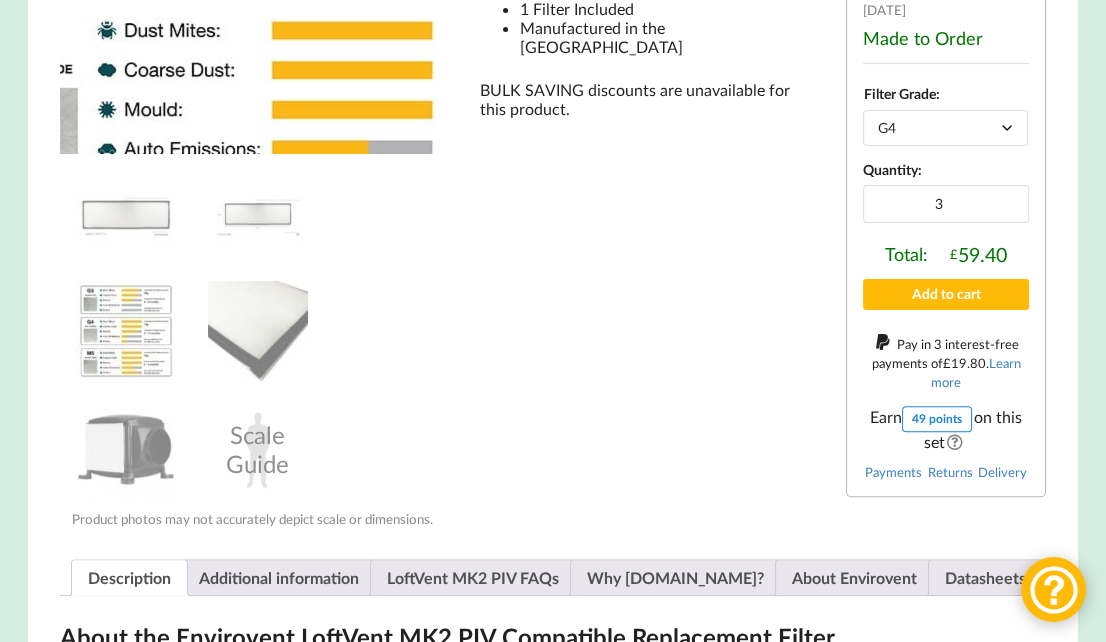 click at bounding box center [307, -143] 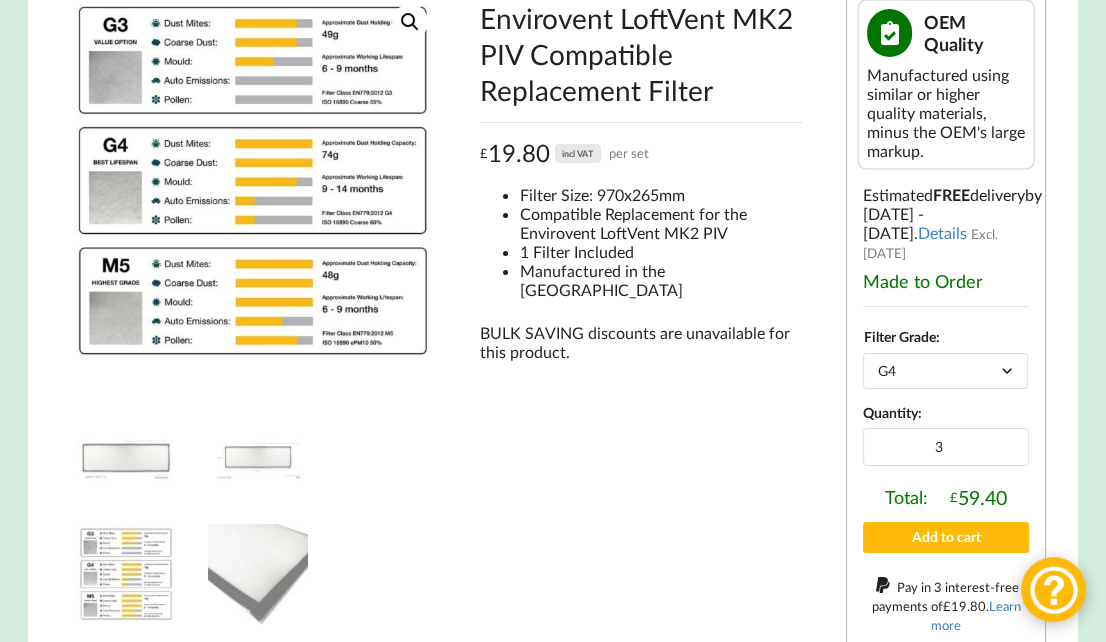 scroll, scrollTop: 401, scrollLeft: 0, axis: vertical 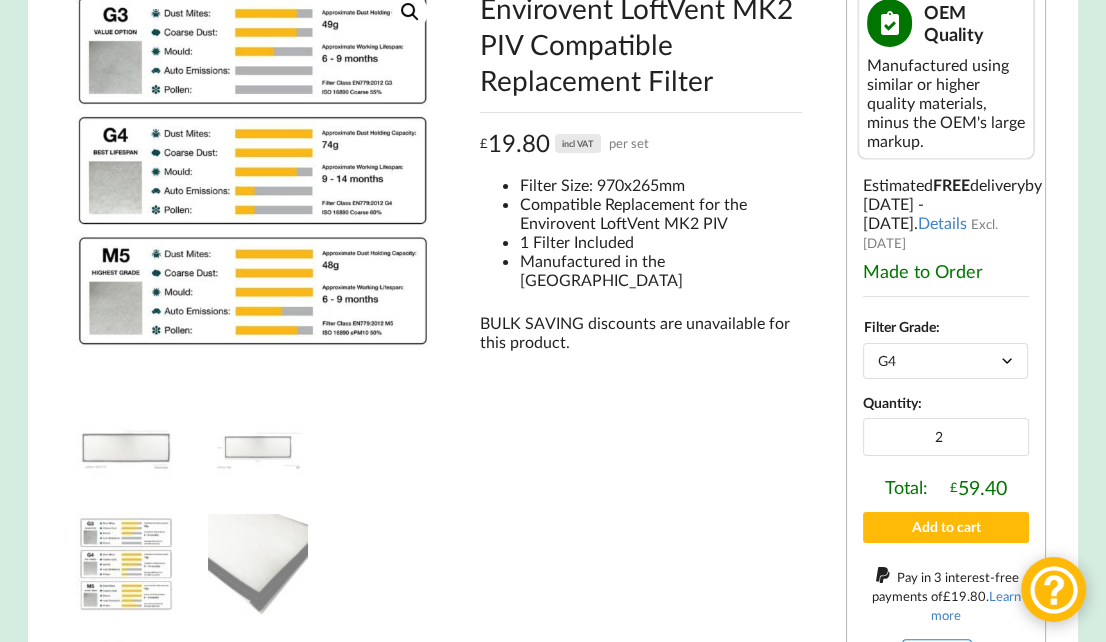 click on "2" at bounding box center [946, 437] 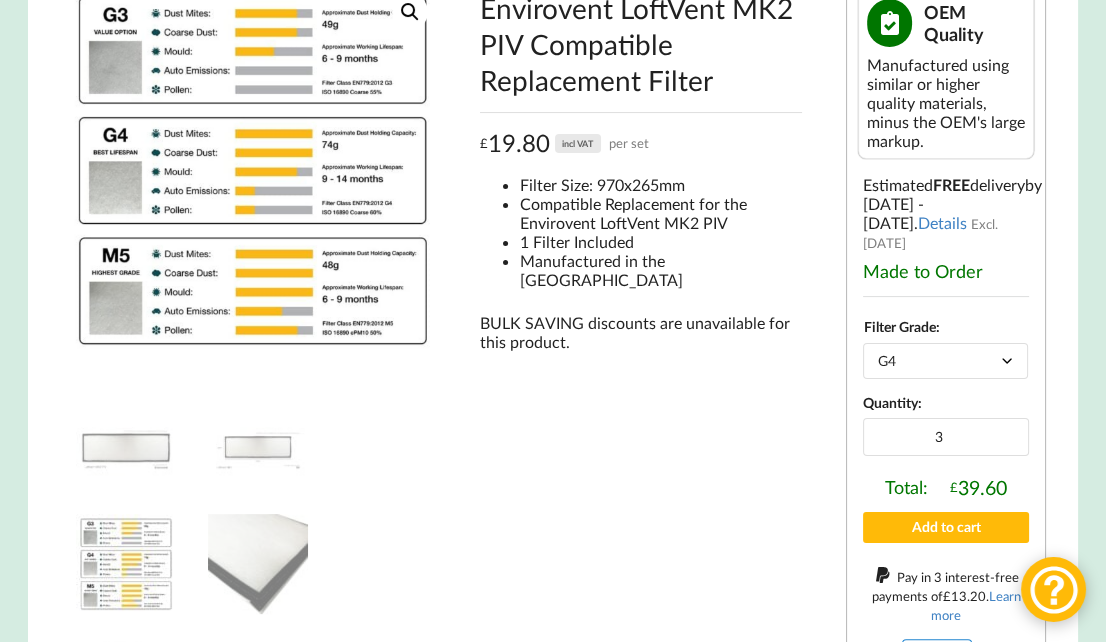 click on "3" at bounding box center (946, 437) 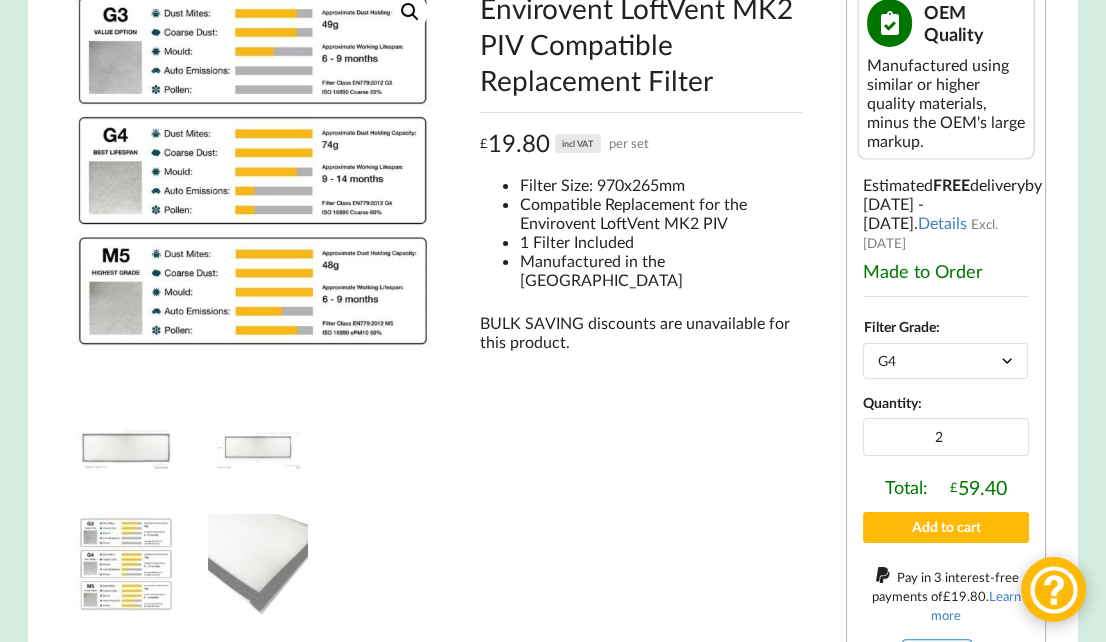 type on "2" 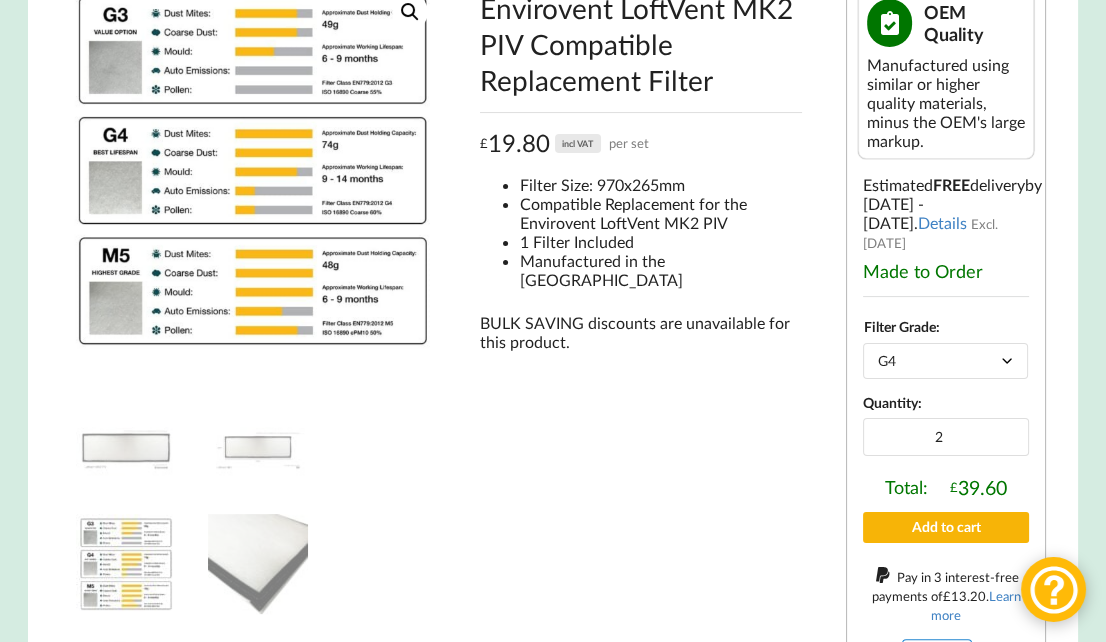 click on "Add to cart" at bounding box center [946, 527] 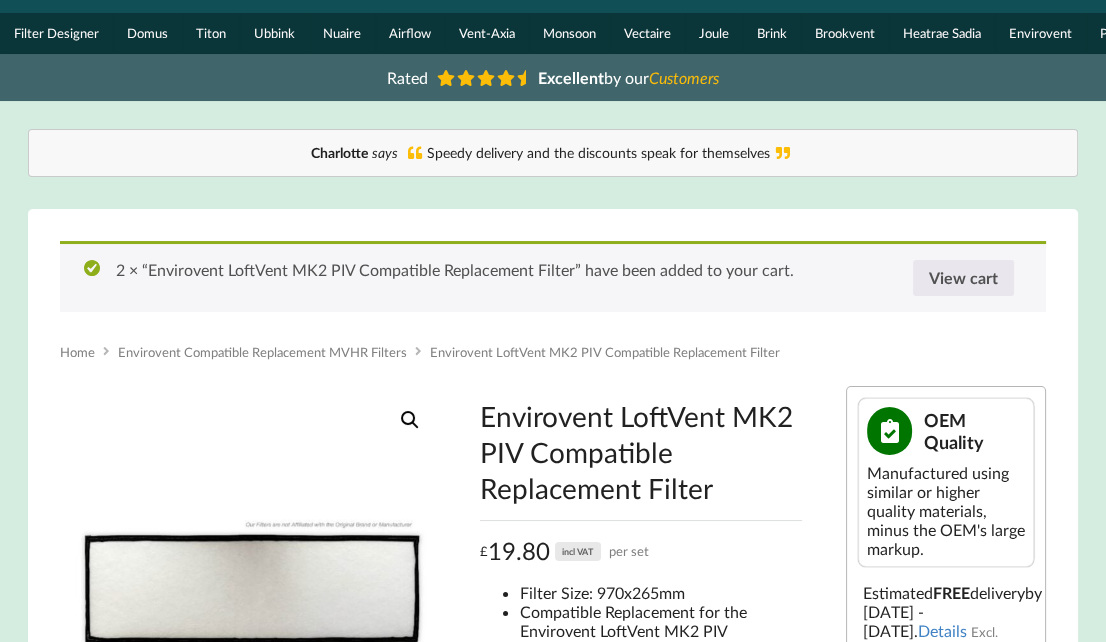 scroll, scrollTop: 0, scrollLeft: 0, axis: both 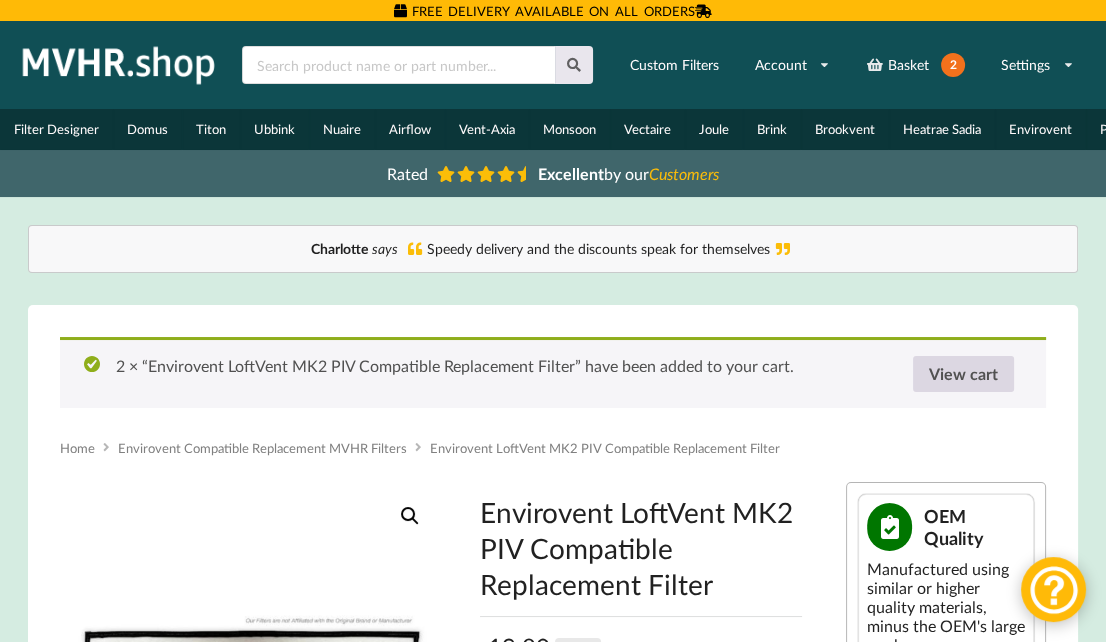 click on "View cart" at bounding box center [963, 374] 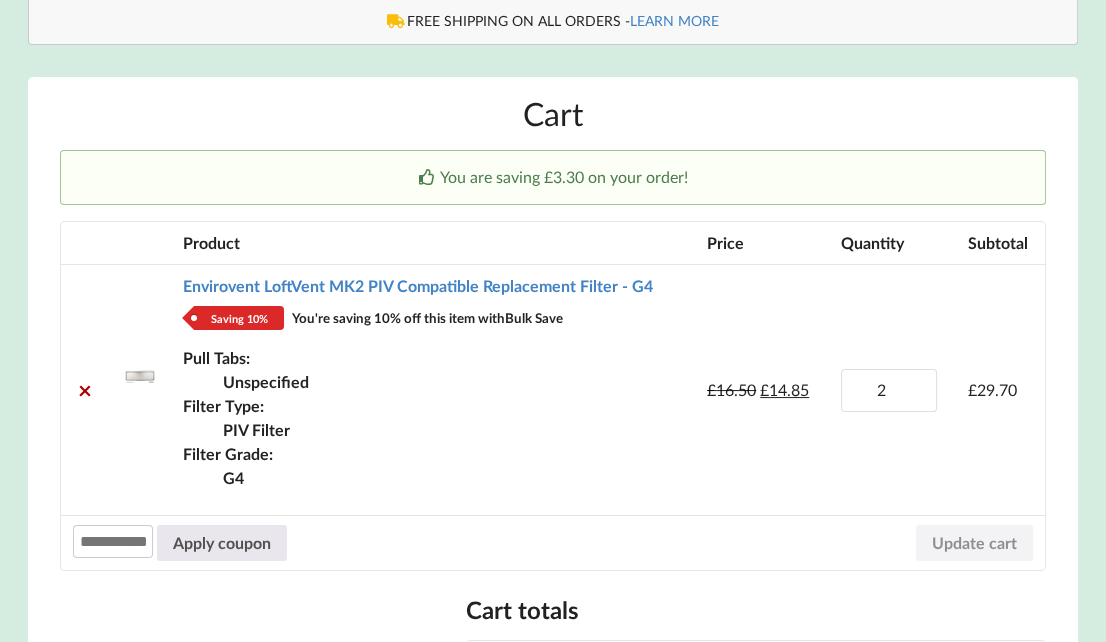 scroll, scrollTop: 229, scrollLeft: 0, axis: vertical 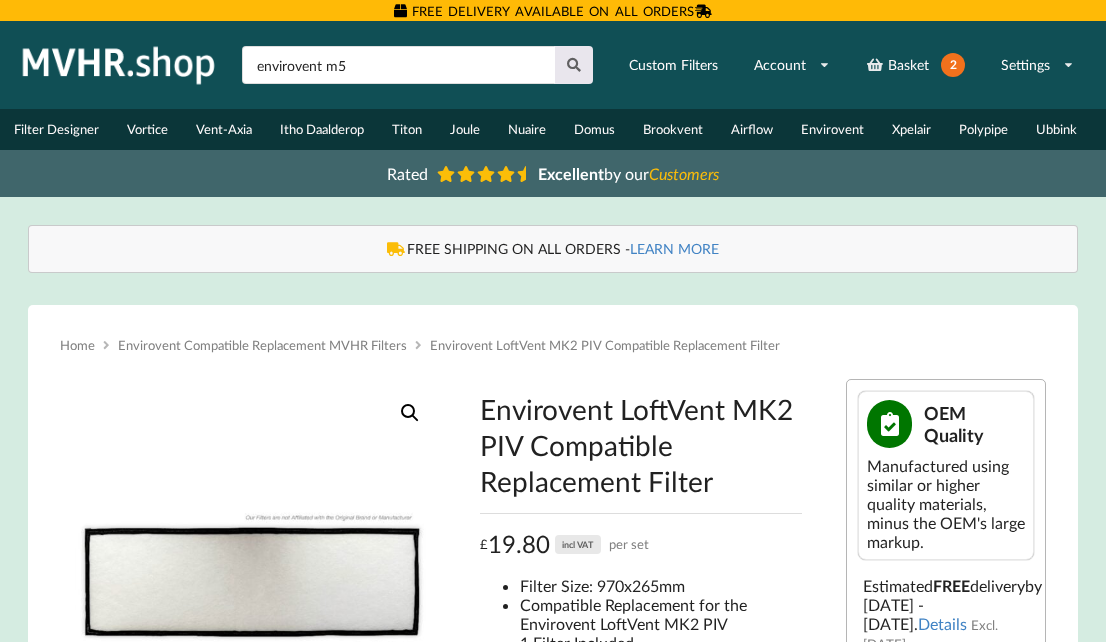 select on "G4" 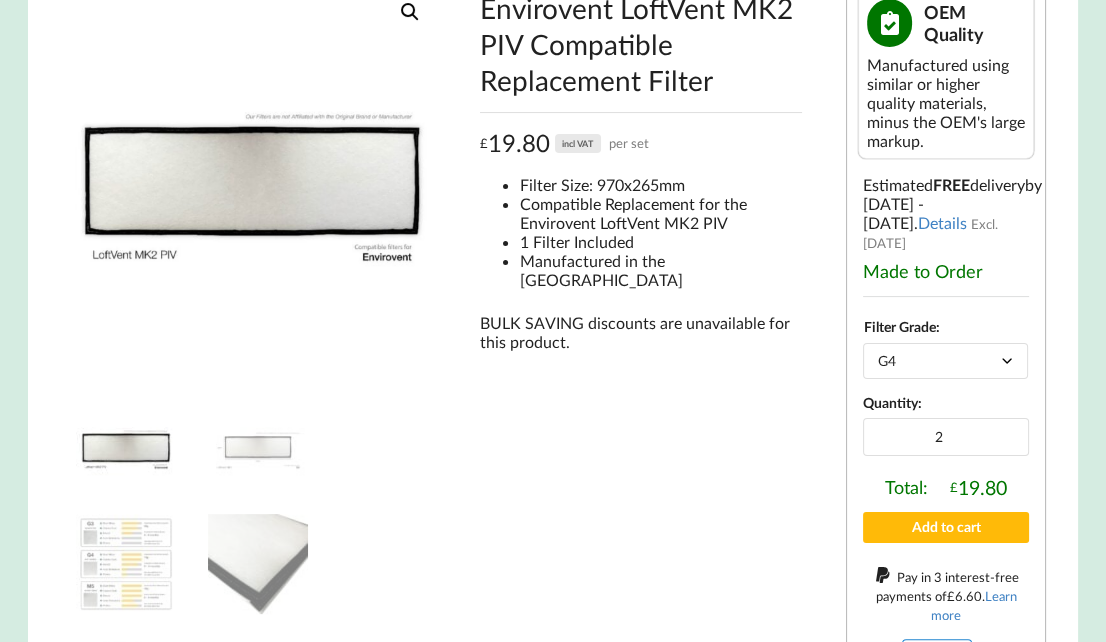 click on "2" at bounding box center [946, 437] 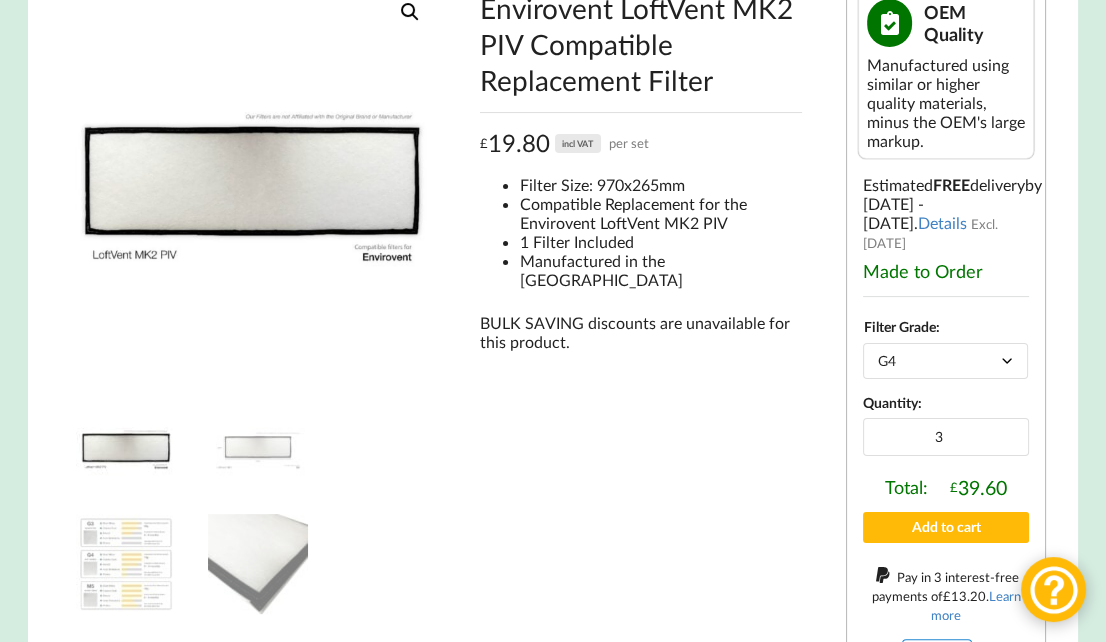 type on "3" 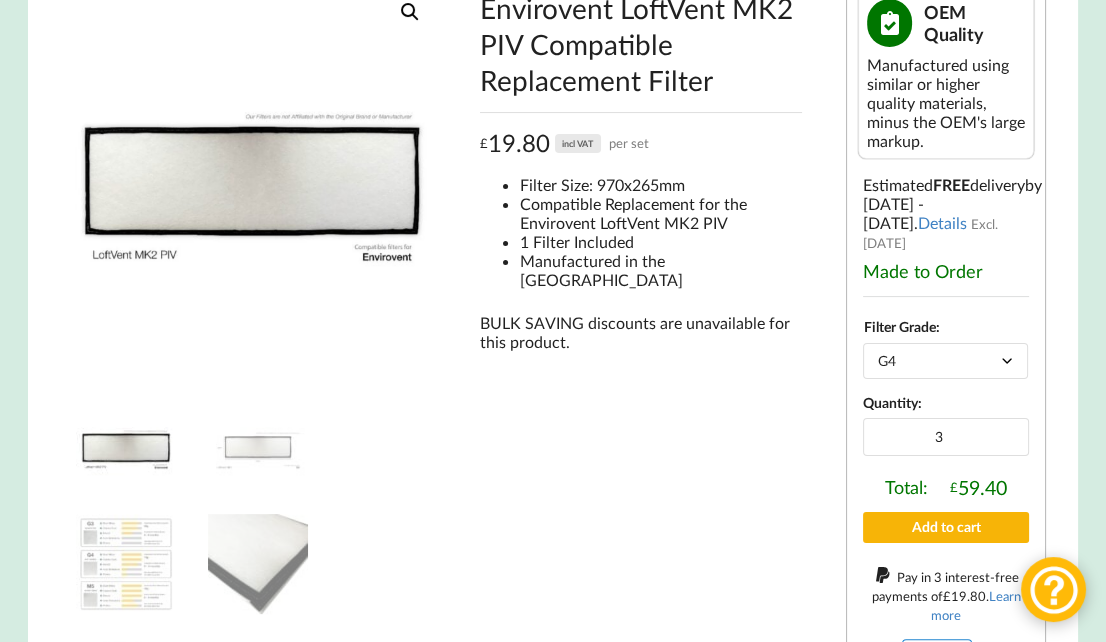 click on "Add to cart" at bounding box center [946, 527] 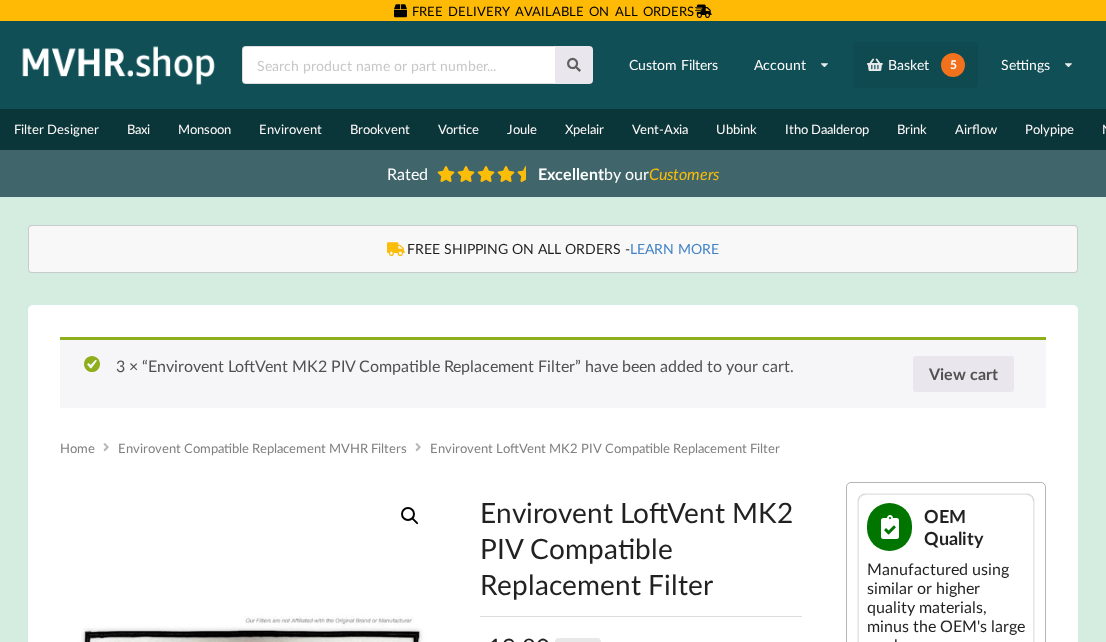 scroll, scrollTop: 0, scrollLeft: 0, axis: both 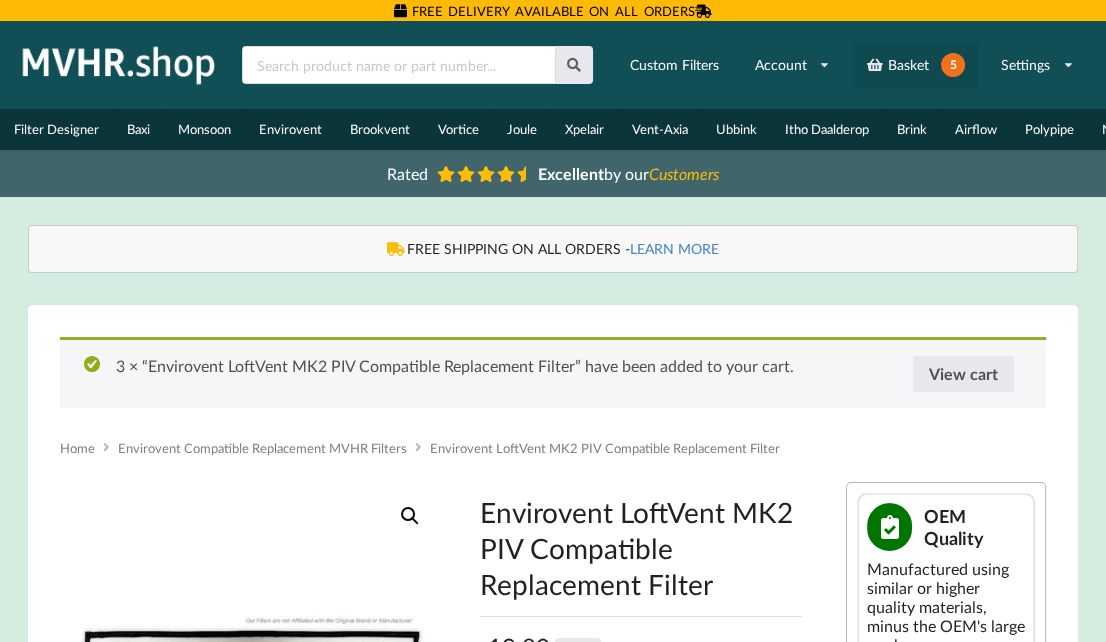 click on "Basket
5" at bounding box center [915, 65] 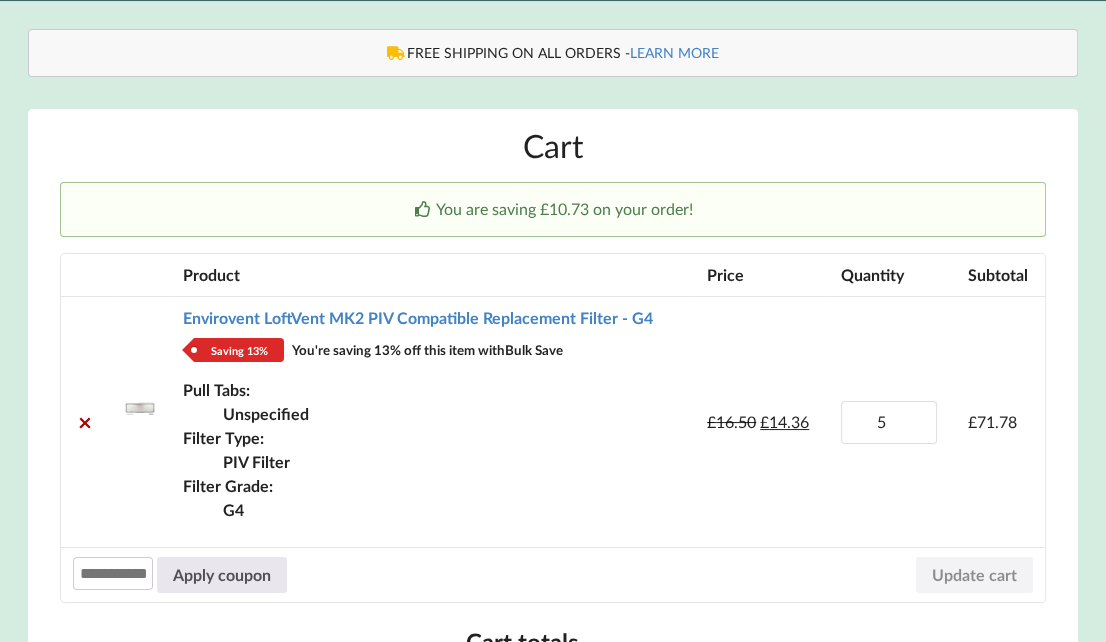 scroll, scrollTop: 205, scrollLeft: 0, axis: vertical 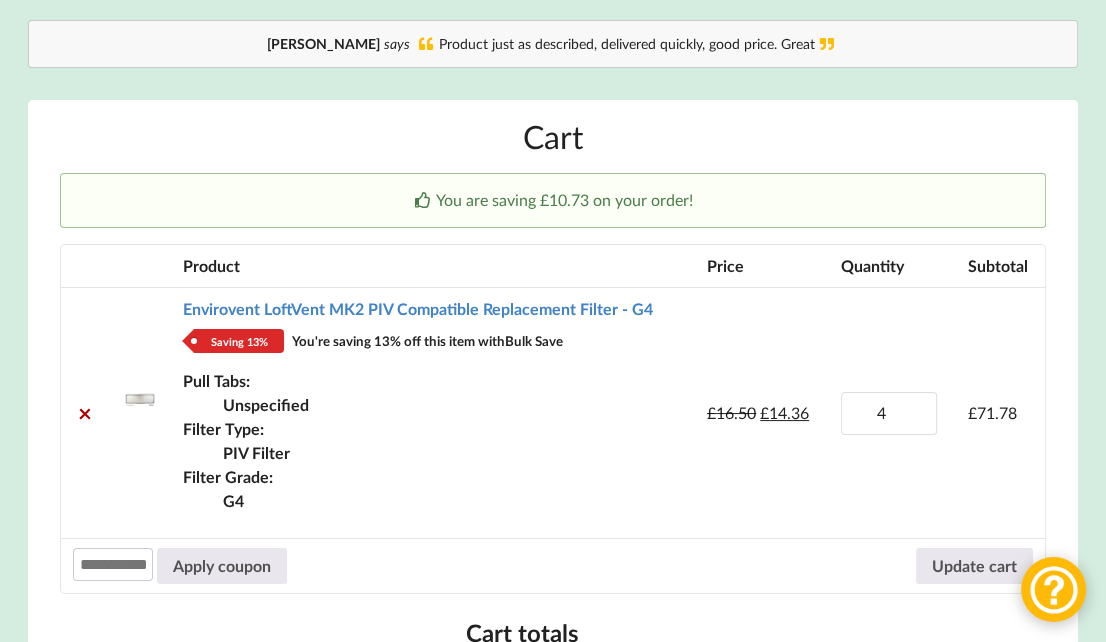 click on "4" at bounding box center (889, 413) 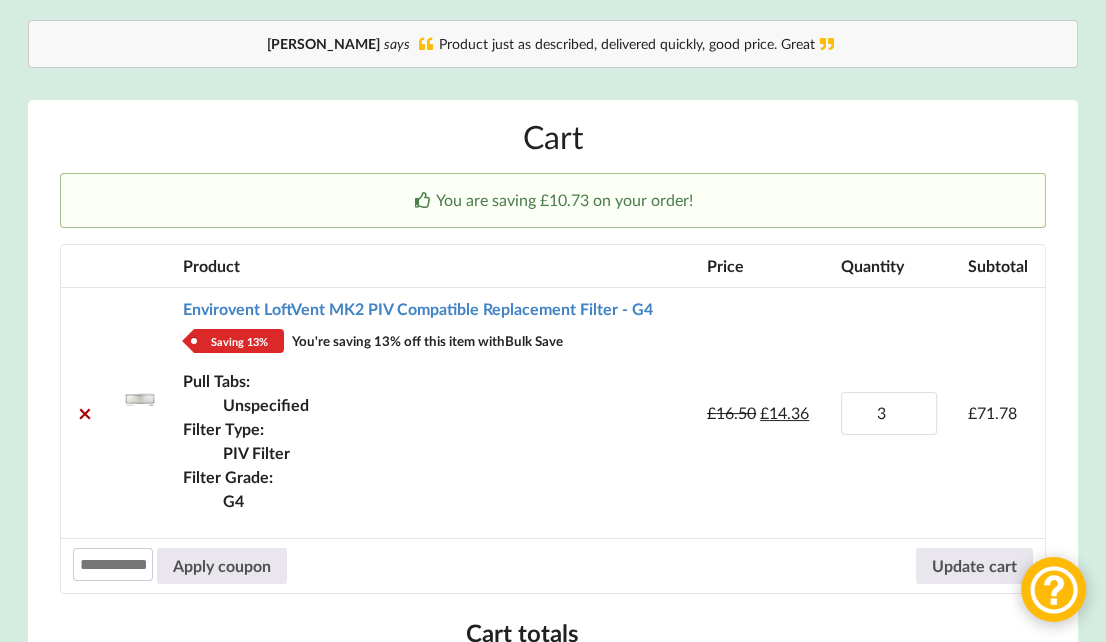 type on "3" 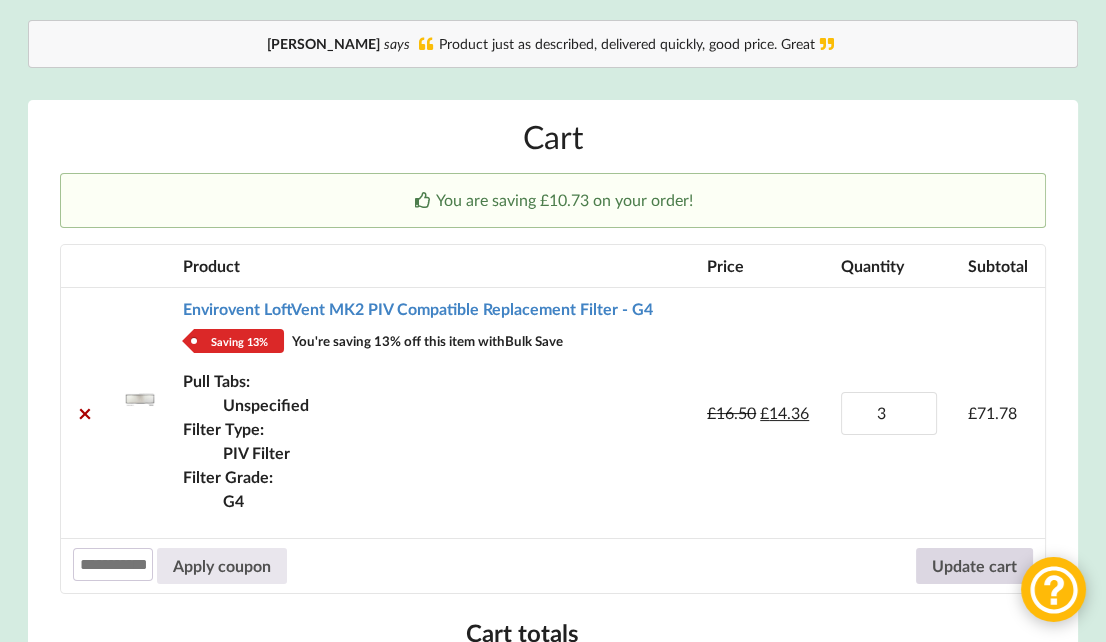 click on "Update cart" at bounding box center [974, 566] 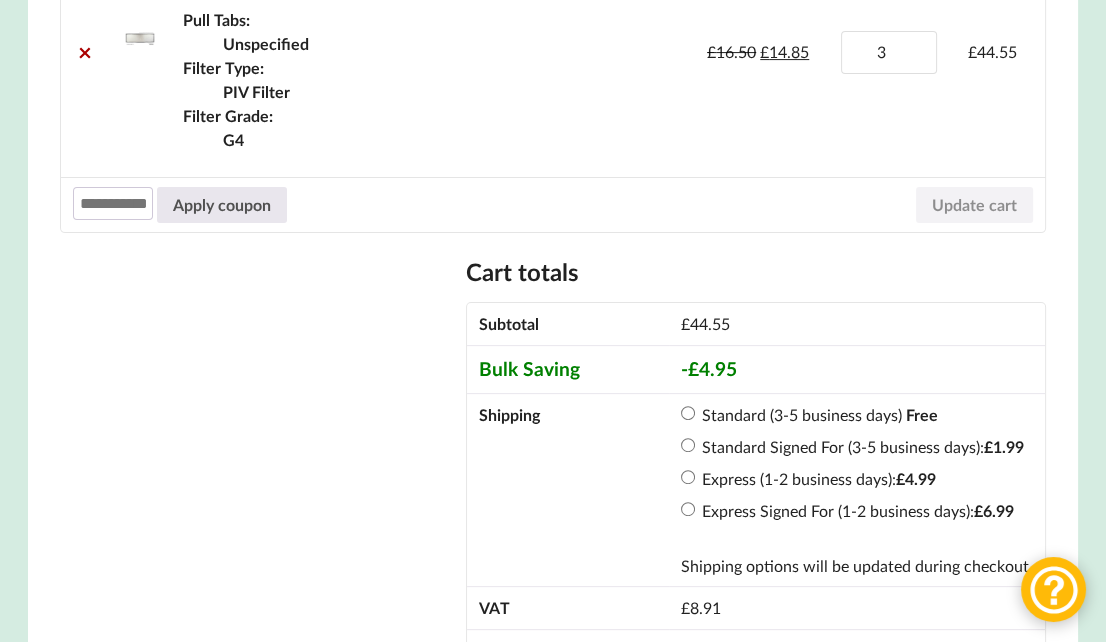 scroll, scrollTop: 652, scrollLeft: 0, axis: vertical 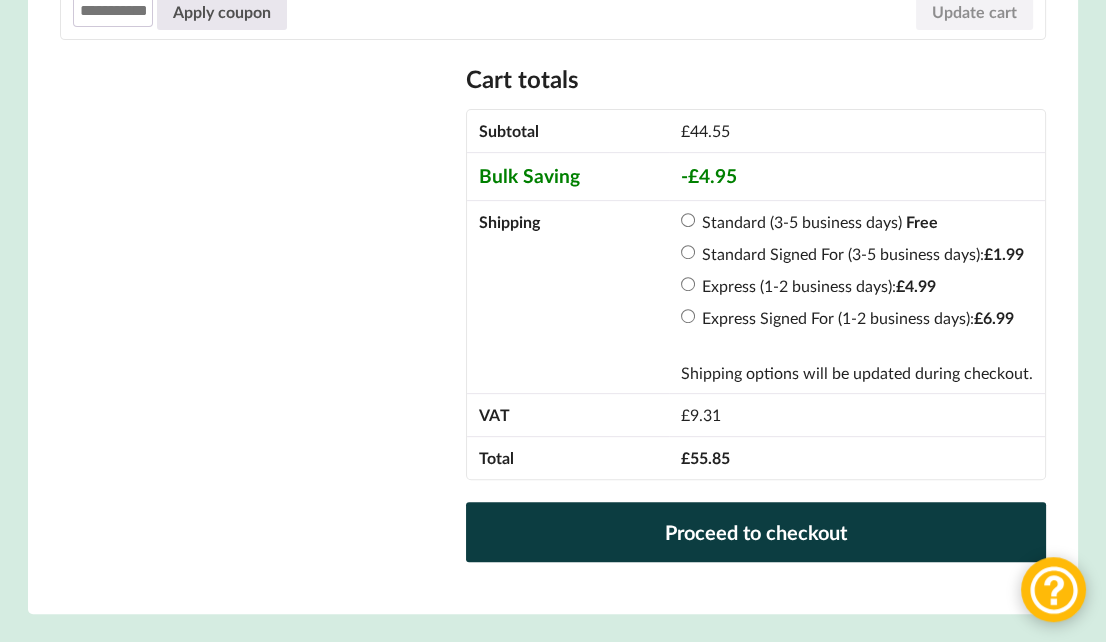 click on "Proceed to checkout" at bounding box center [756, 532] 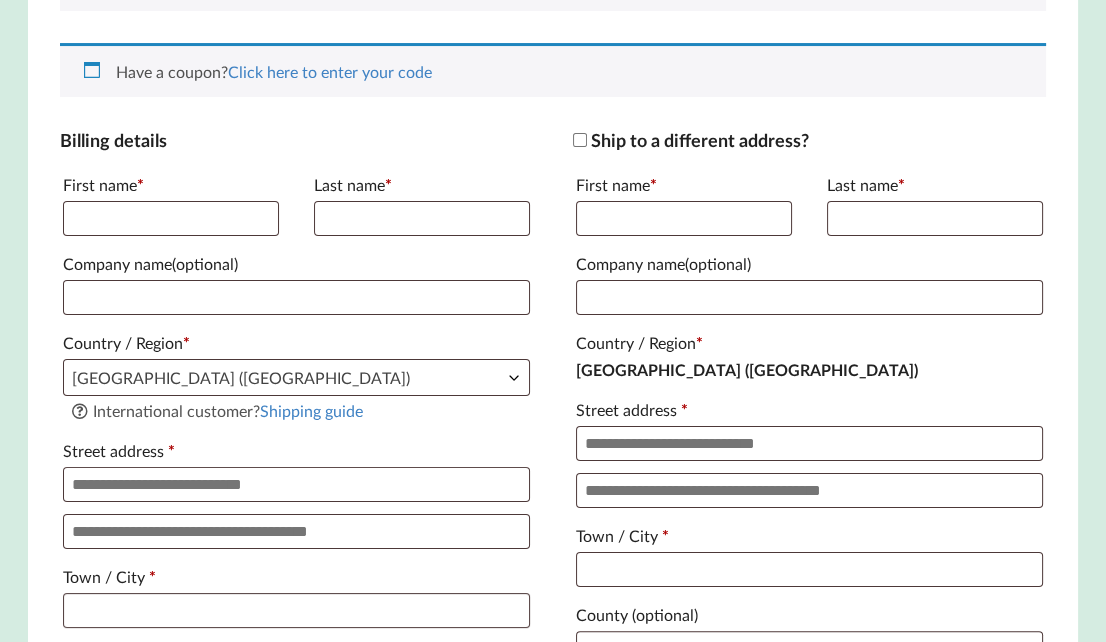 scroll, scrollTop: 425, scrollLeft: 0, axis: vertical 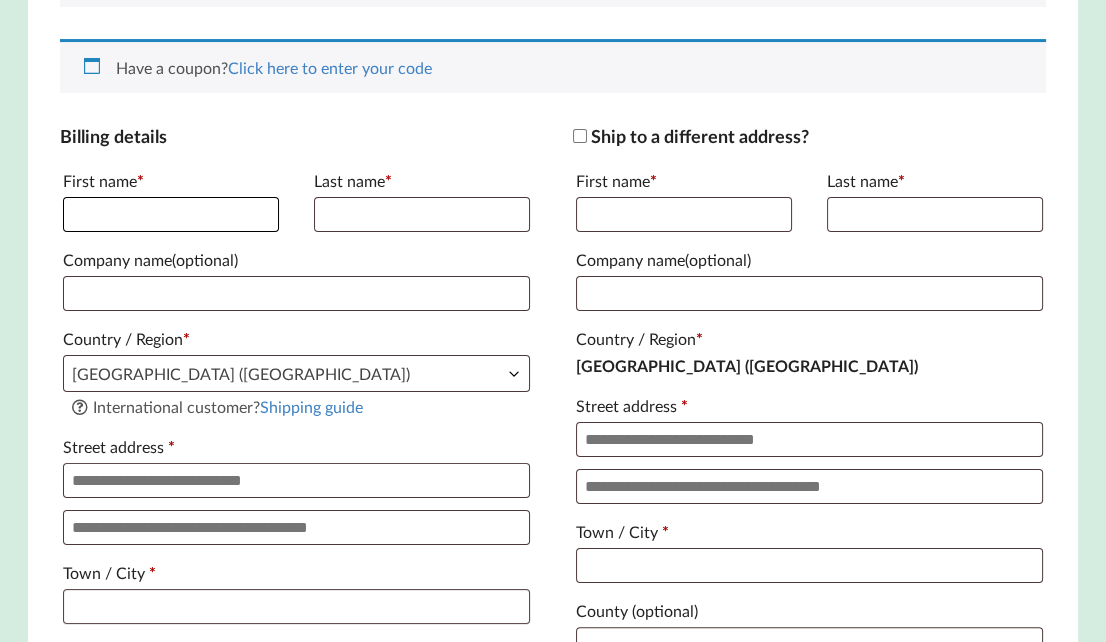 click on "First name  *" at bounding box center (171, 214) 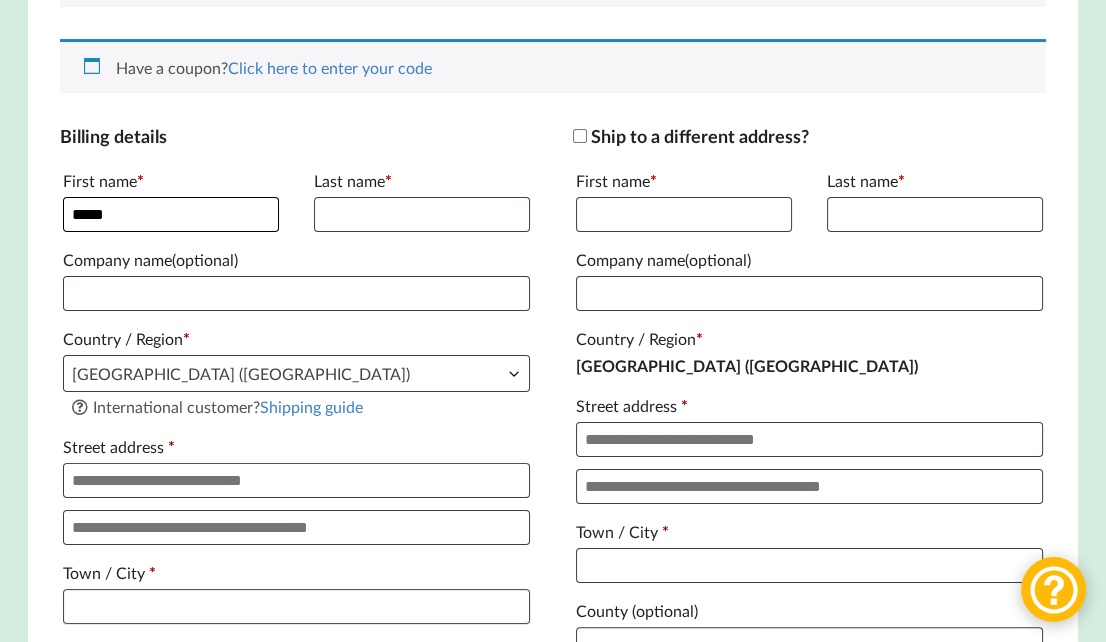 type on "*****" 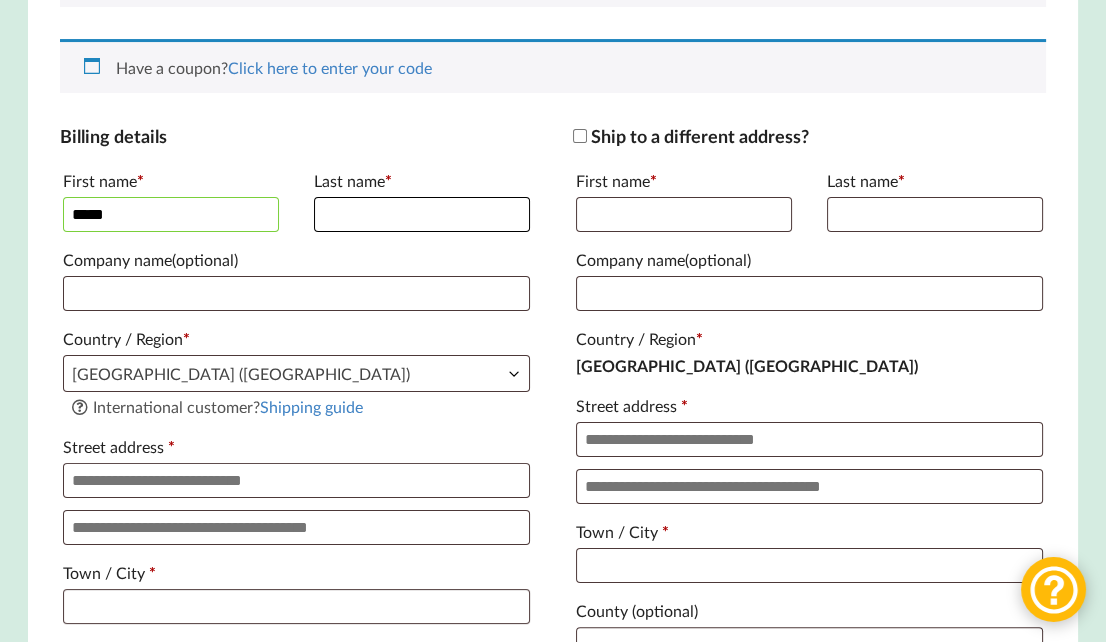 click on "Last name  *" at bounding box center (422, 214) 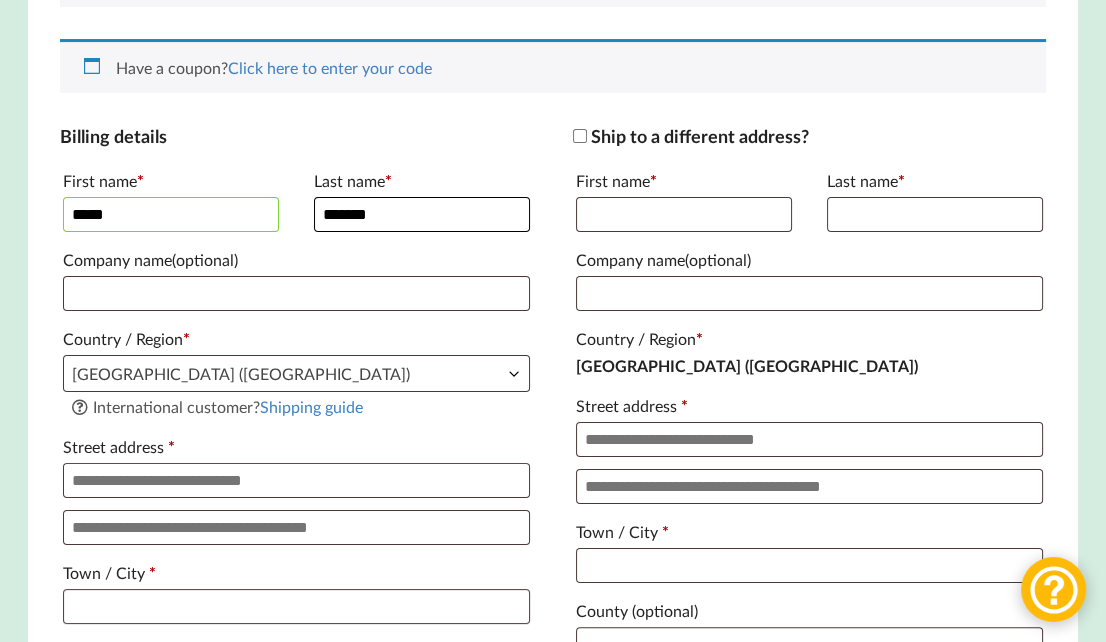 type on "*******" 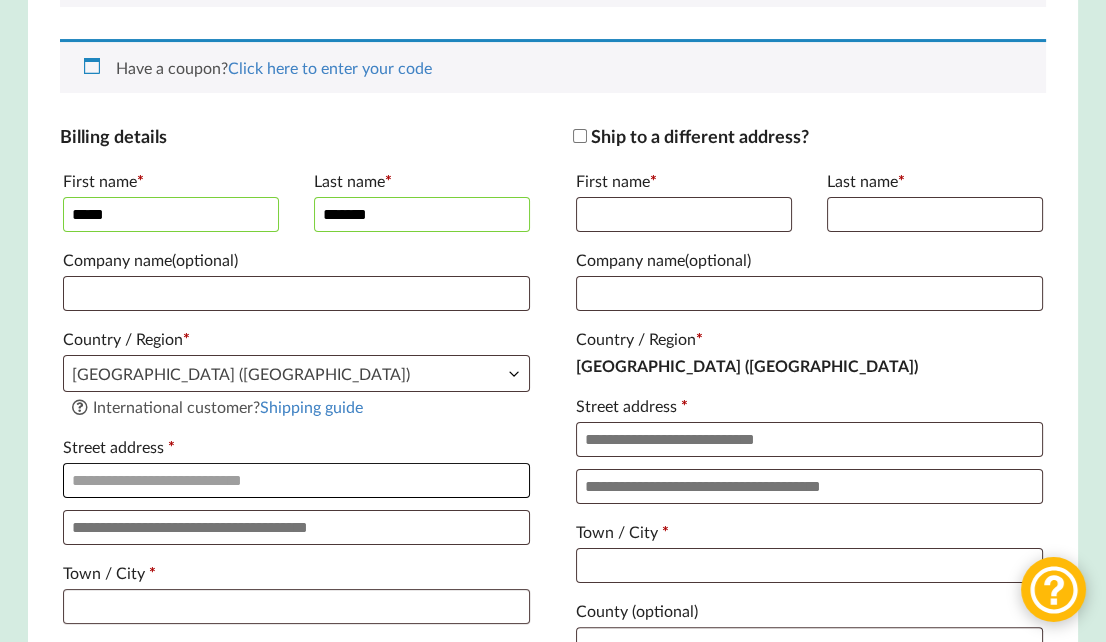 click on "Street address   *" at bounding box center [297, 480] 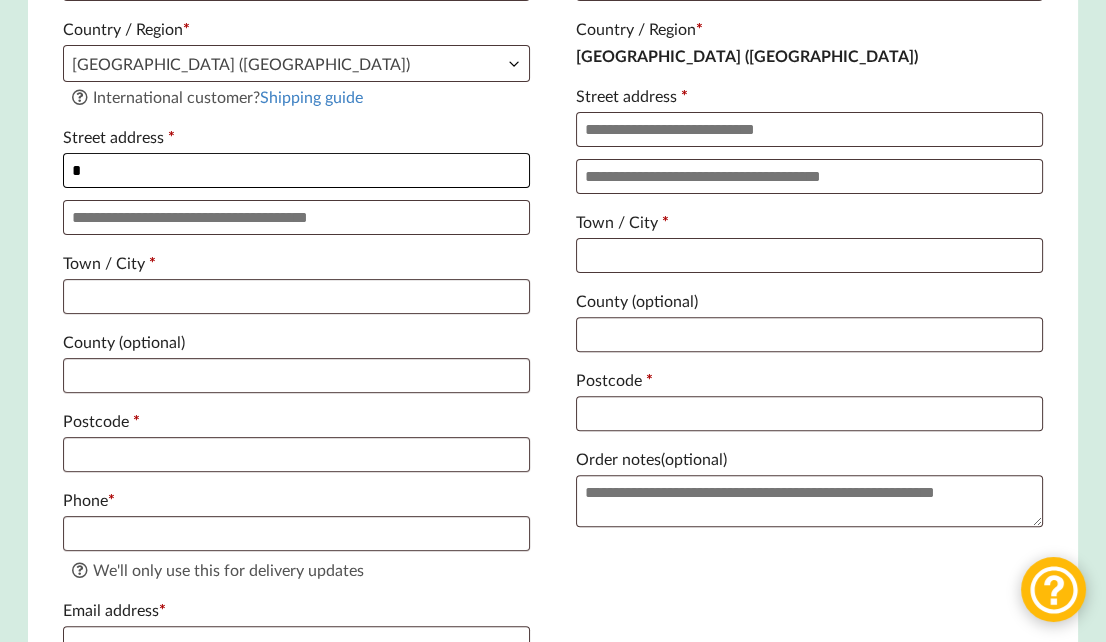 type on "*" 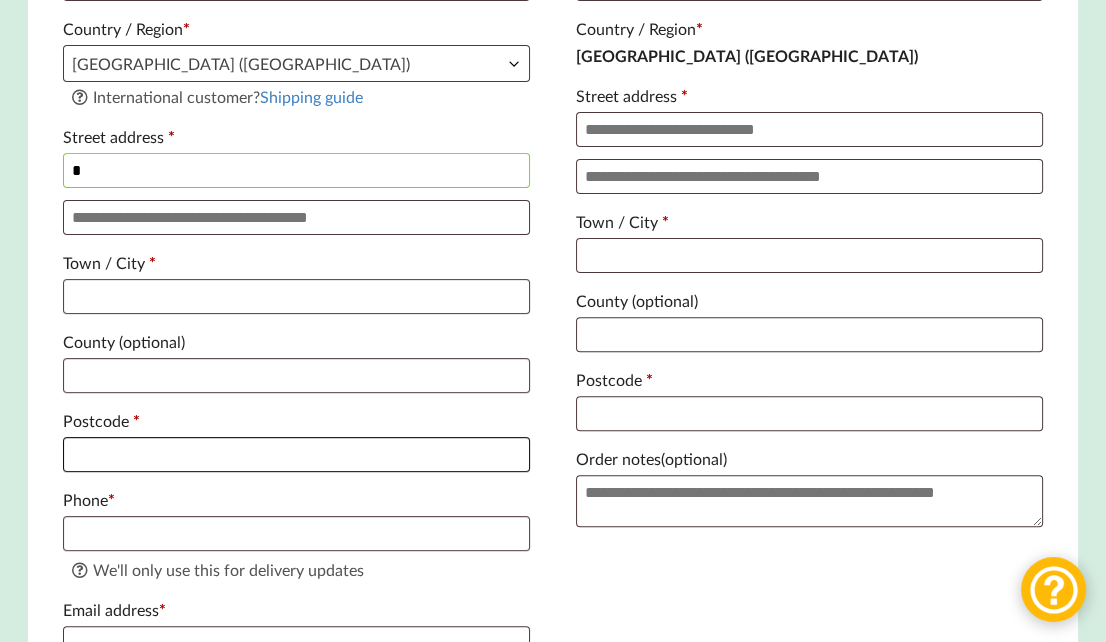click on "Postcode   *" at bounding box center [297, 454] 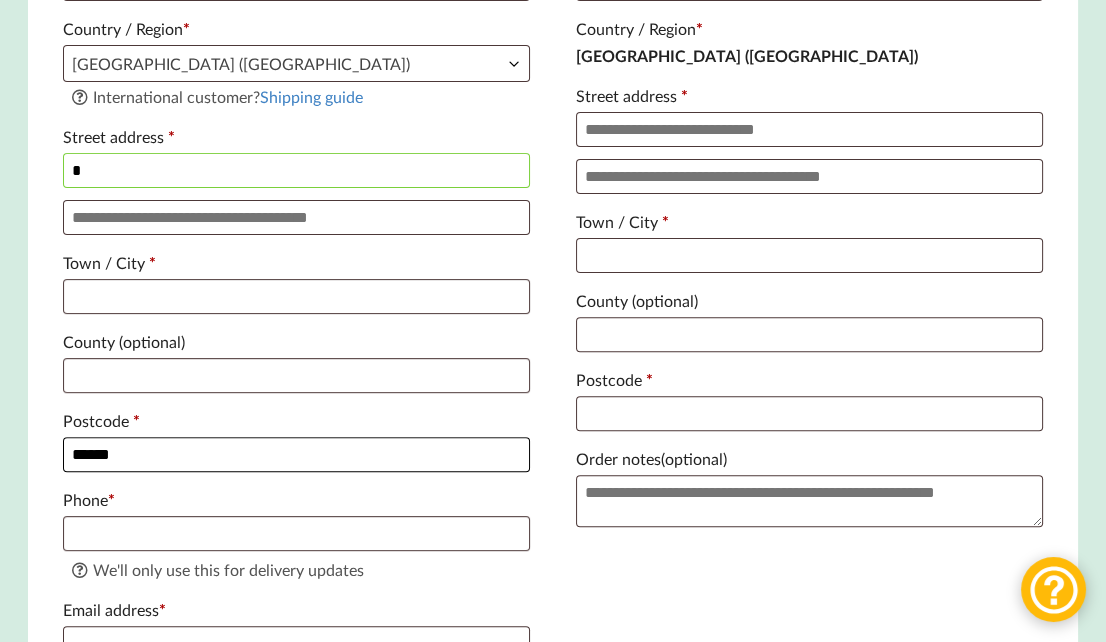 type on "******" 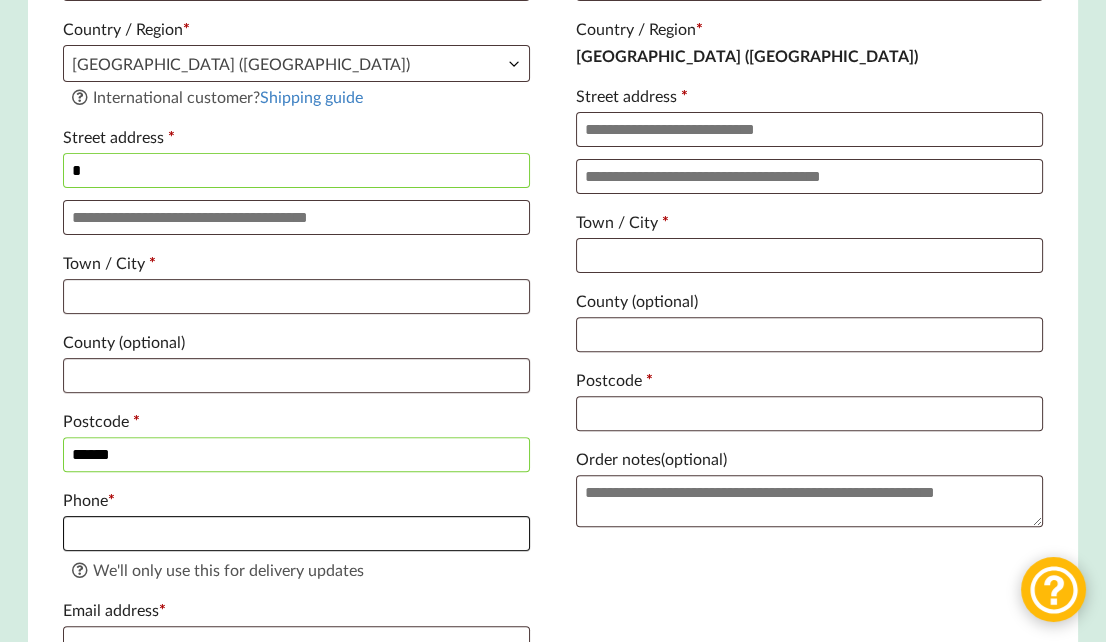 click on "Phone  *" at bounding box center (297, 533) 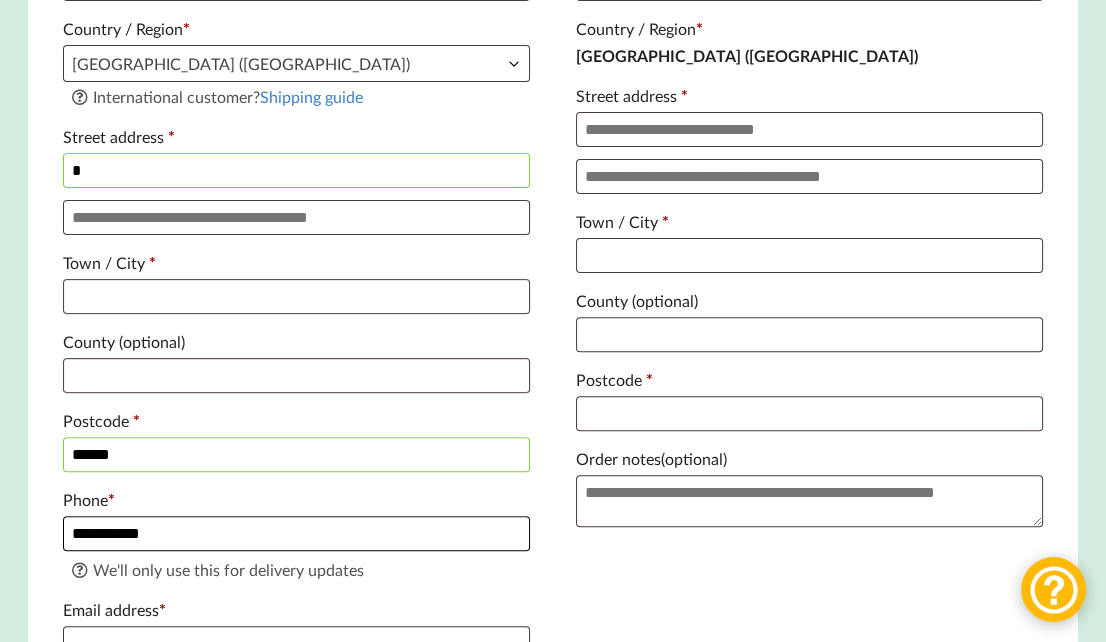 type on "**********" 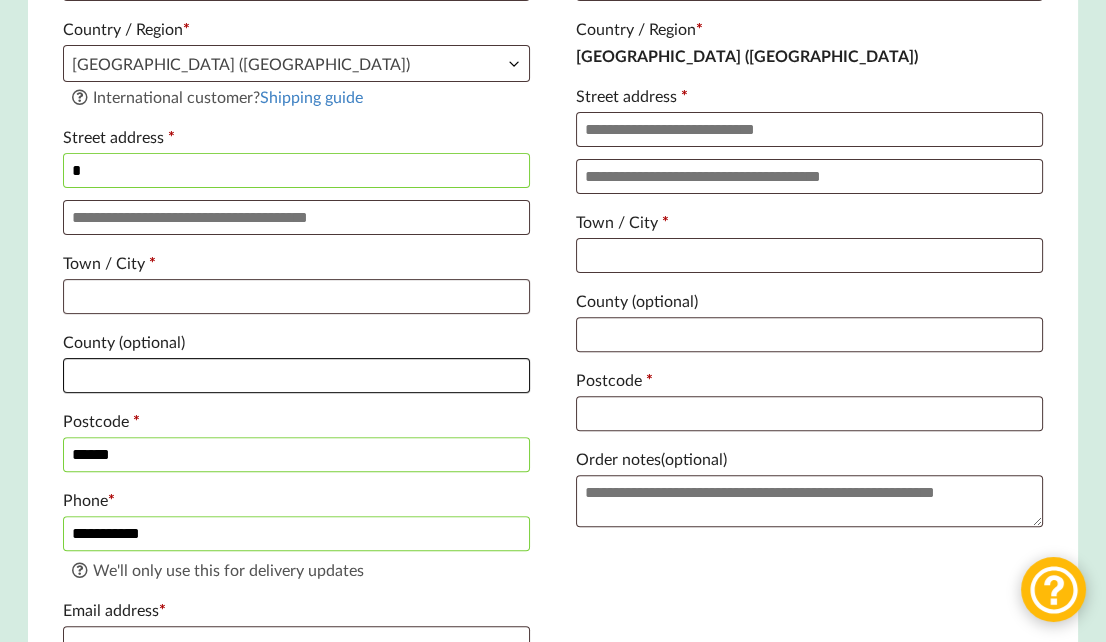 click on "County   (optional)" at bounding box center (297, 375) 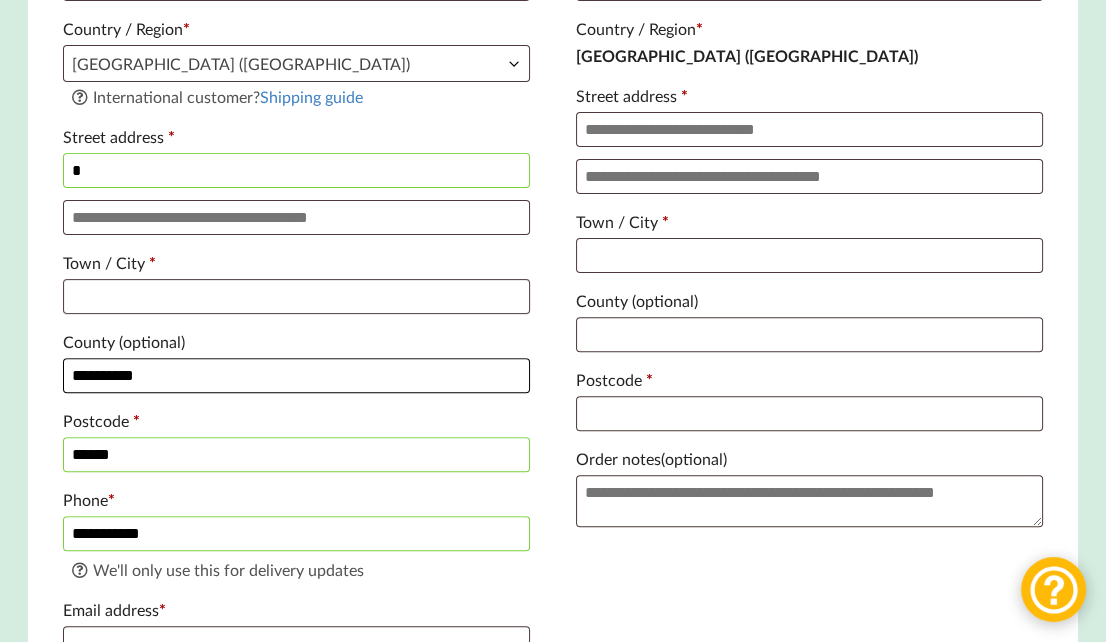 type on "**********" 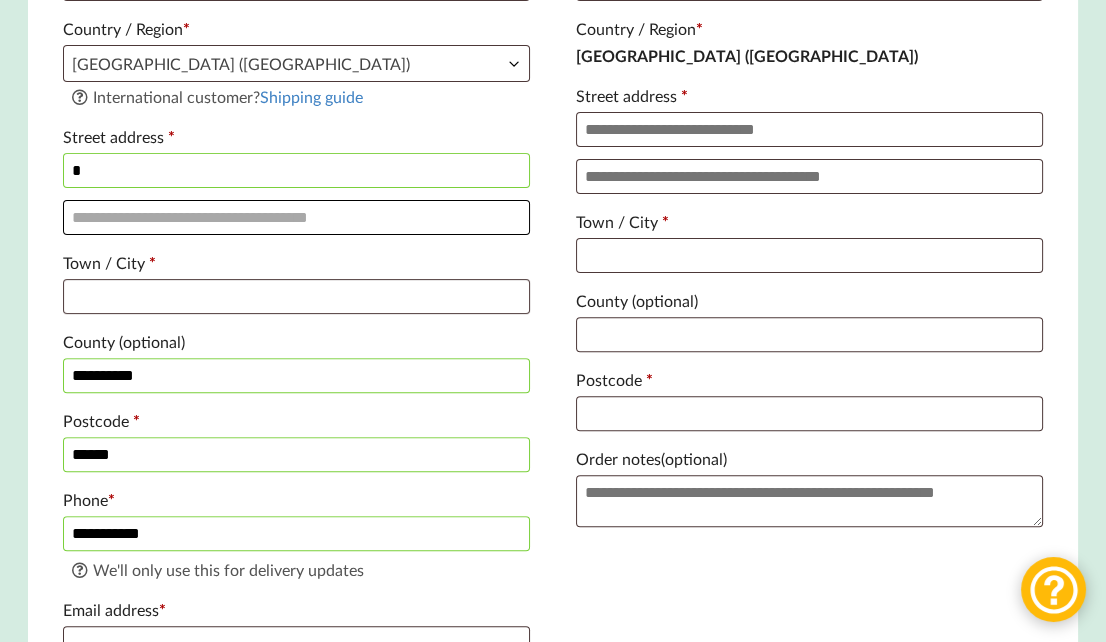 click on "Apartment, suite, unit, etc.   (optional)" at bounding box center [297, 217] 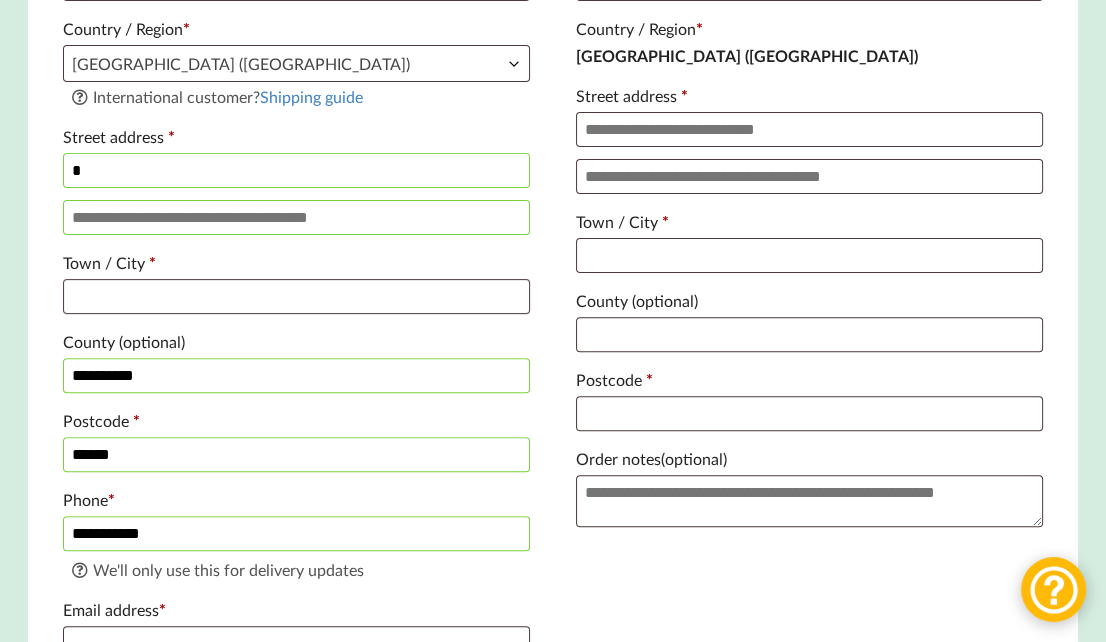 click on "*" at bounding box center (297, 170) 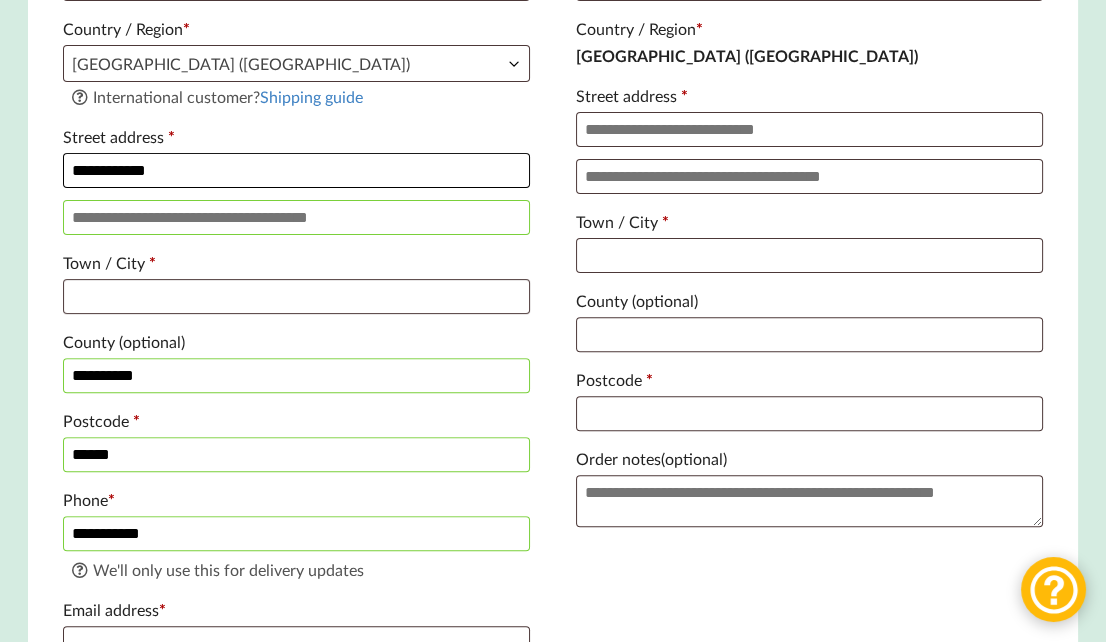 type on "**********" 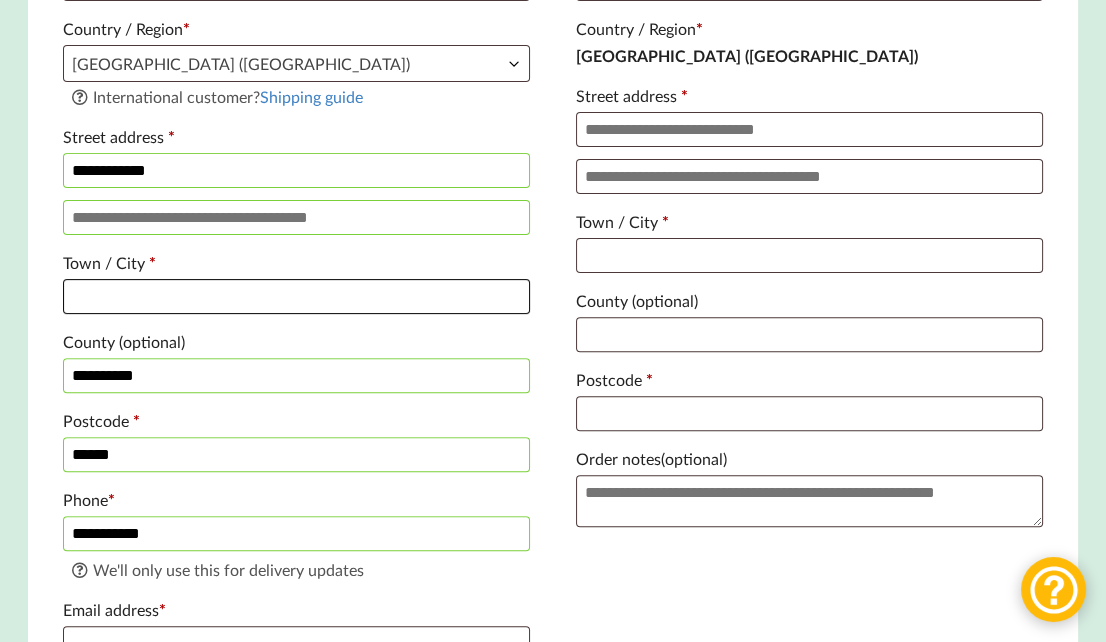 click on "Town / City   *" at bounding box center (297, 296) 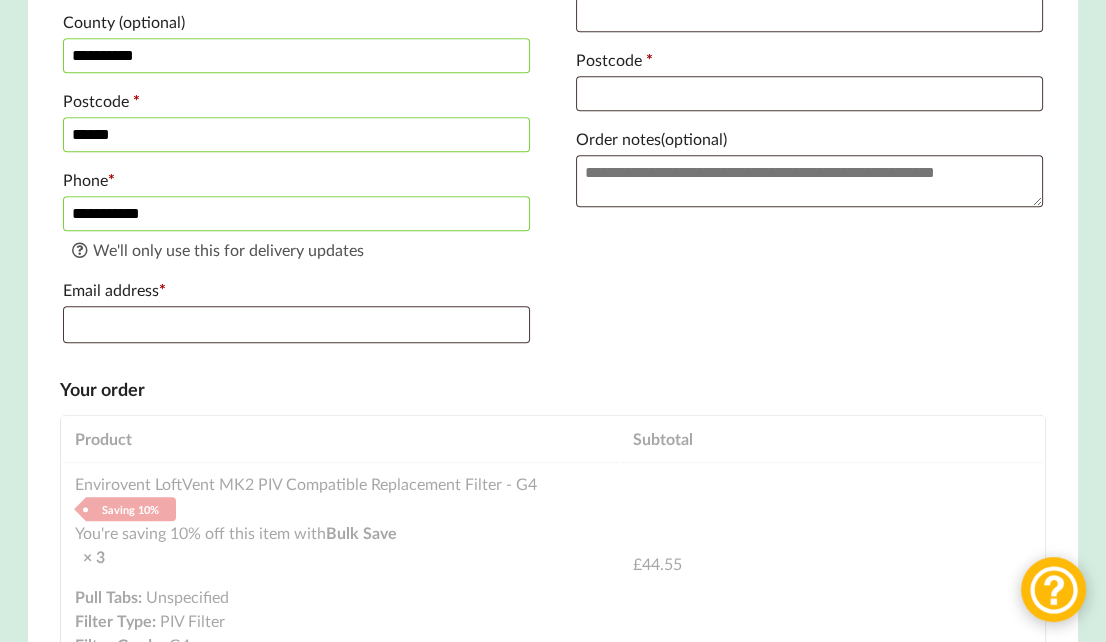 scroll, scrollTop: 1077, scrollLeft: 0, axis: vertical 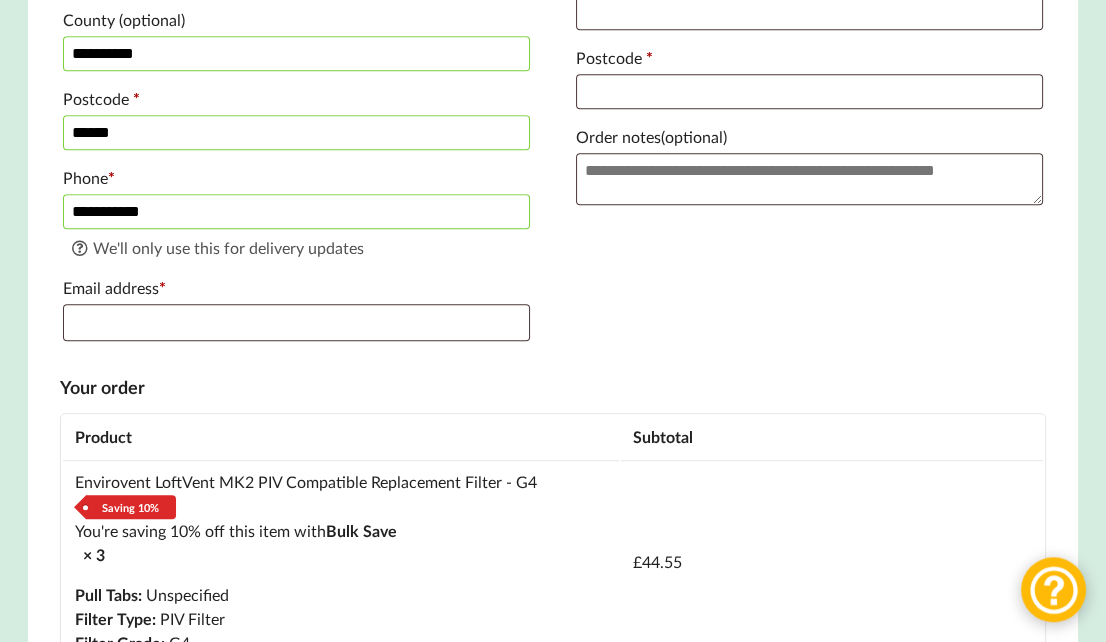 type on "**********" 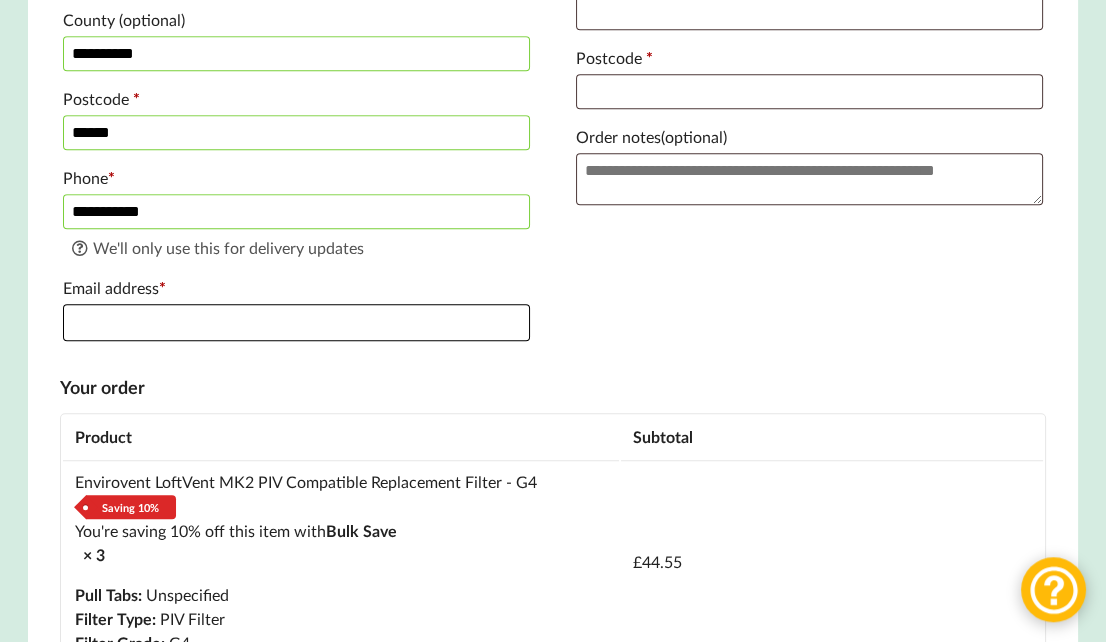 click on "Email address  *" at bounding box center [297, 322] 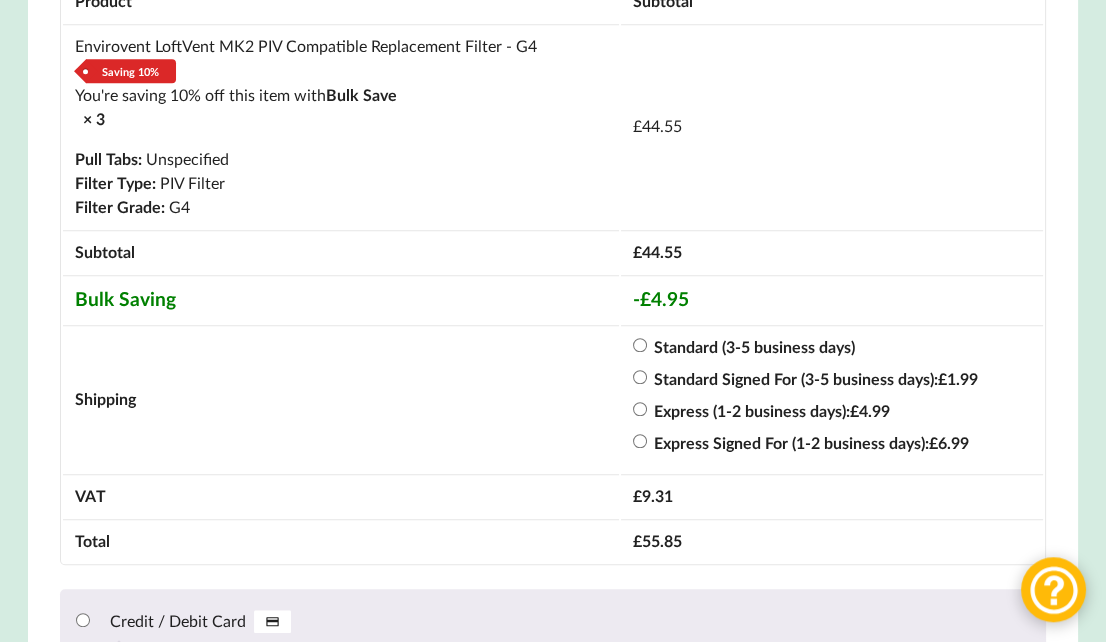 scroll, scrollTop: 1538, scrollLeft: 0, axis: vertical 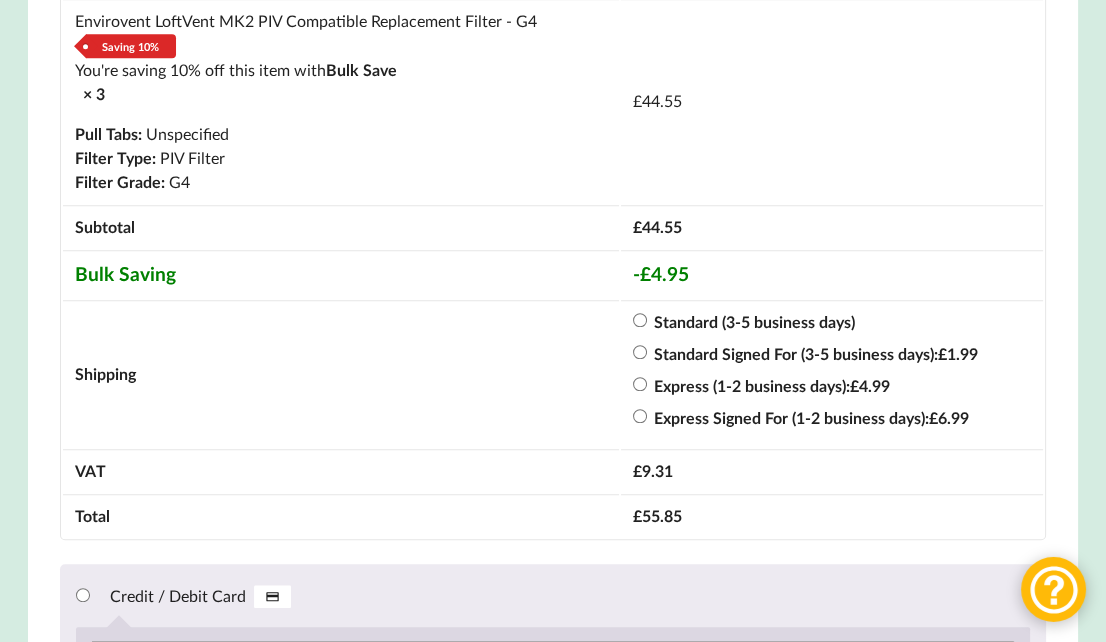 type on "[EMAIL_ADDRESS][DOMAIN_NAME]" 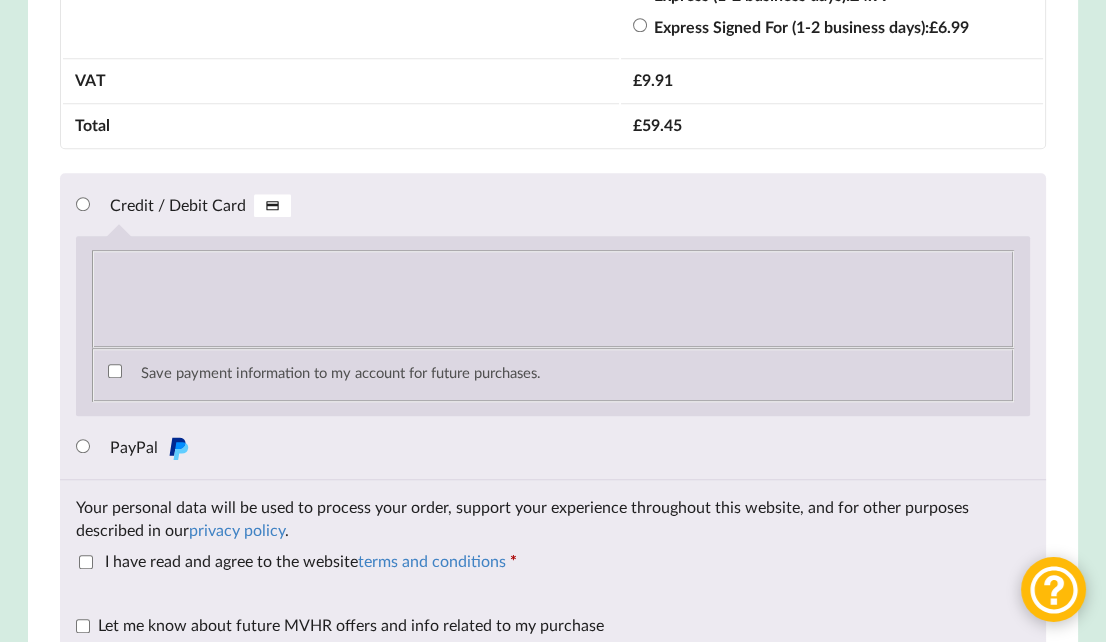 scroll, scrollTop: 1929, scrollLeft: 0, axis: vertical 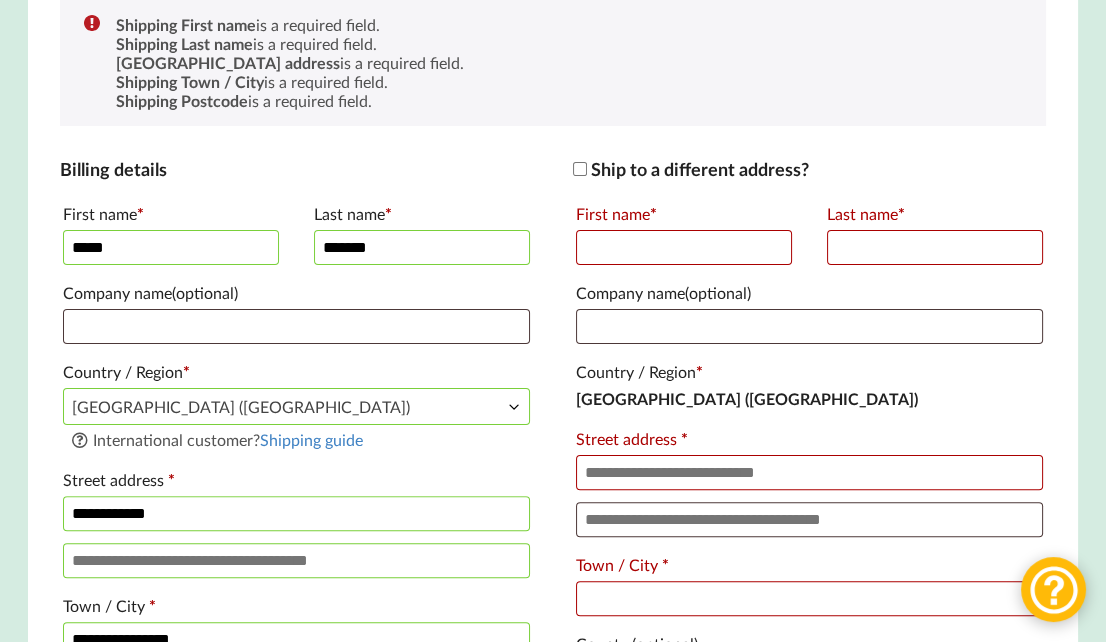 click on "First name  *" at bounding box center (684, 247) 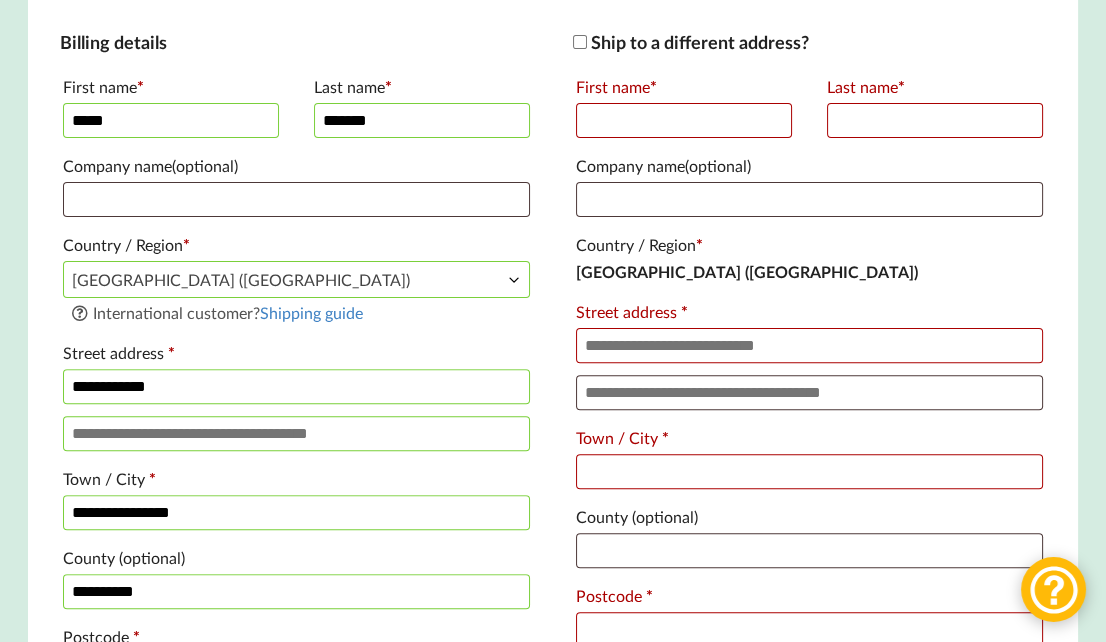 scroll, scrollTop: 691, scrollLeft: 0, axis: vertical 